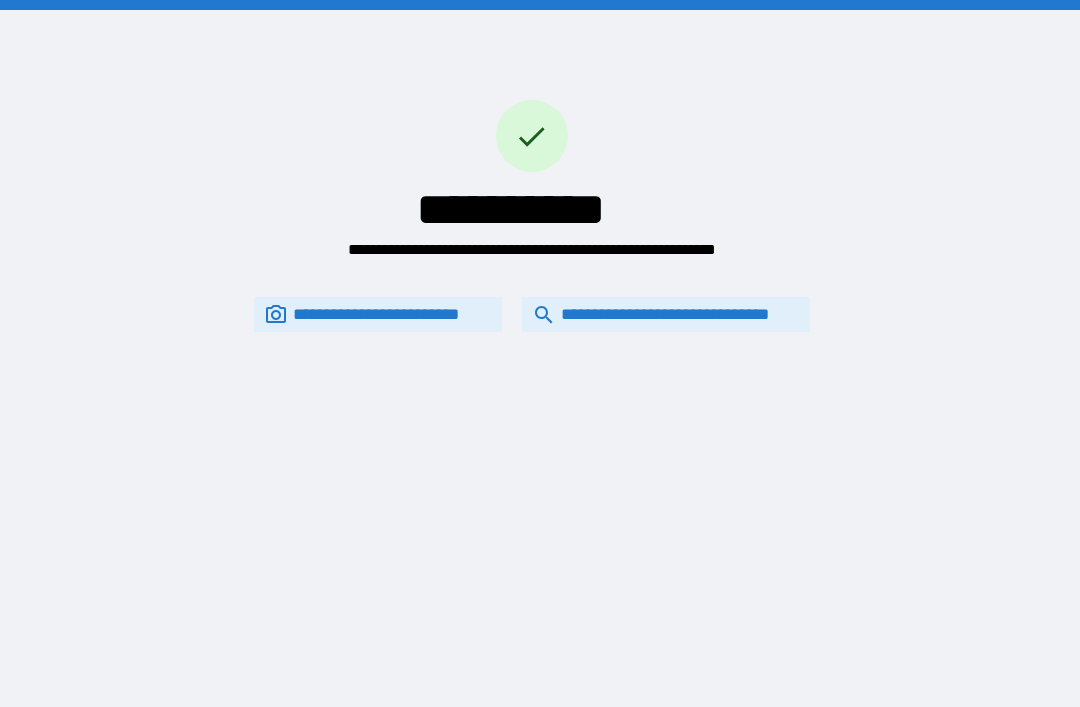 scroll, scrollTop: 64, scrollLeft: 0, axis: vertical 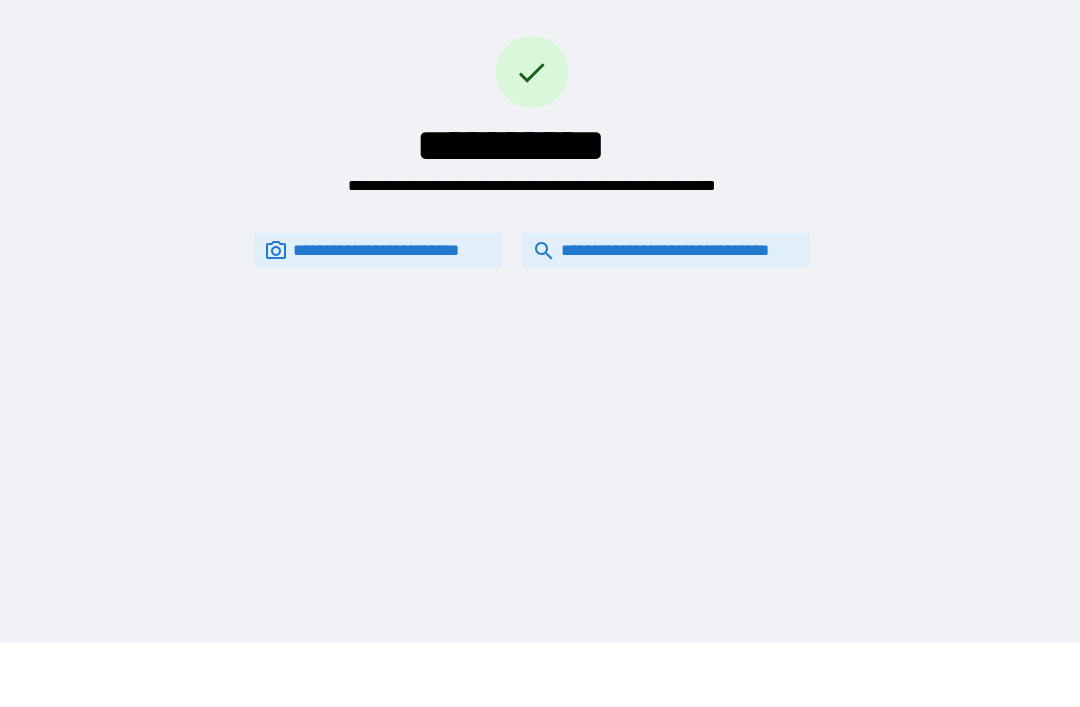 click on "**********" at bounding box center (666, 250) 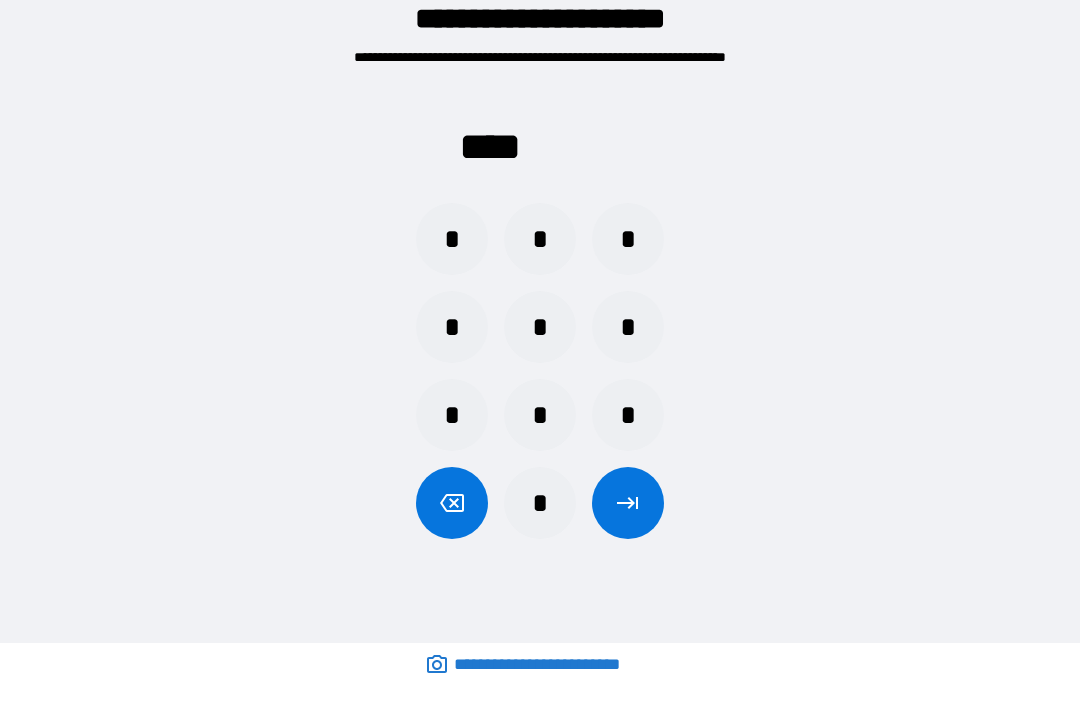 click on "*" at bounding box center [628, 239] 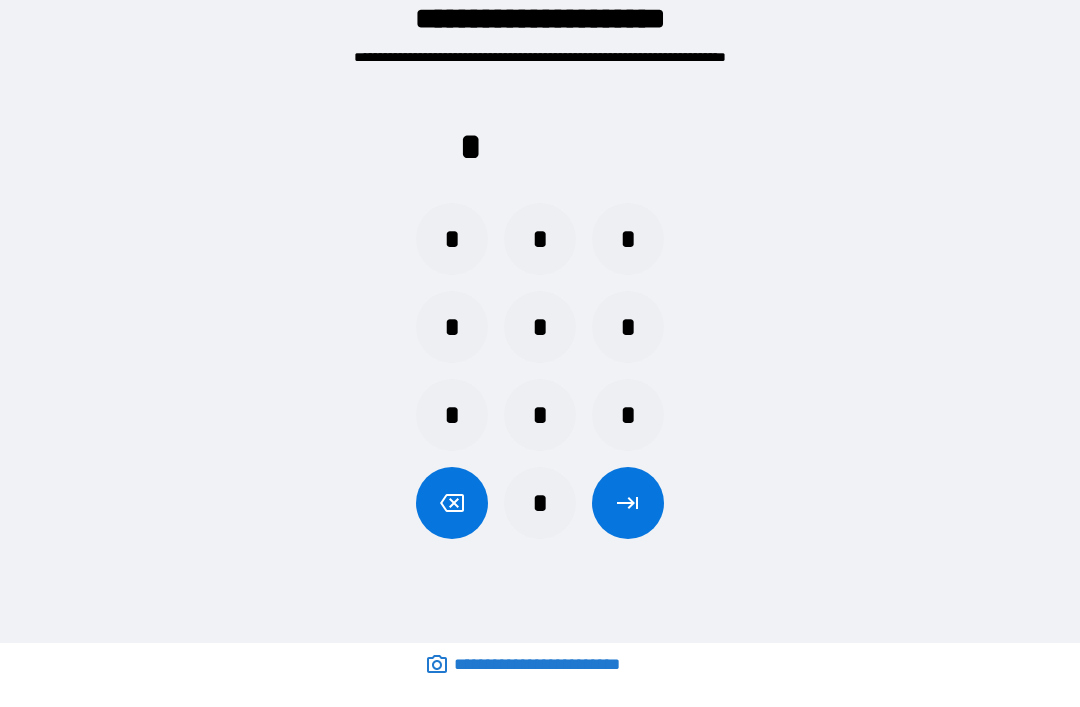 click on "*" at bounding box center (452, 239) 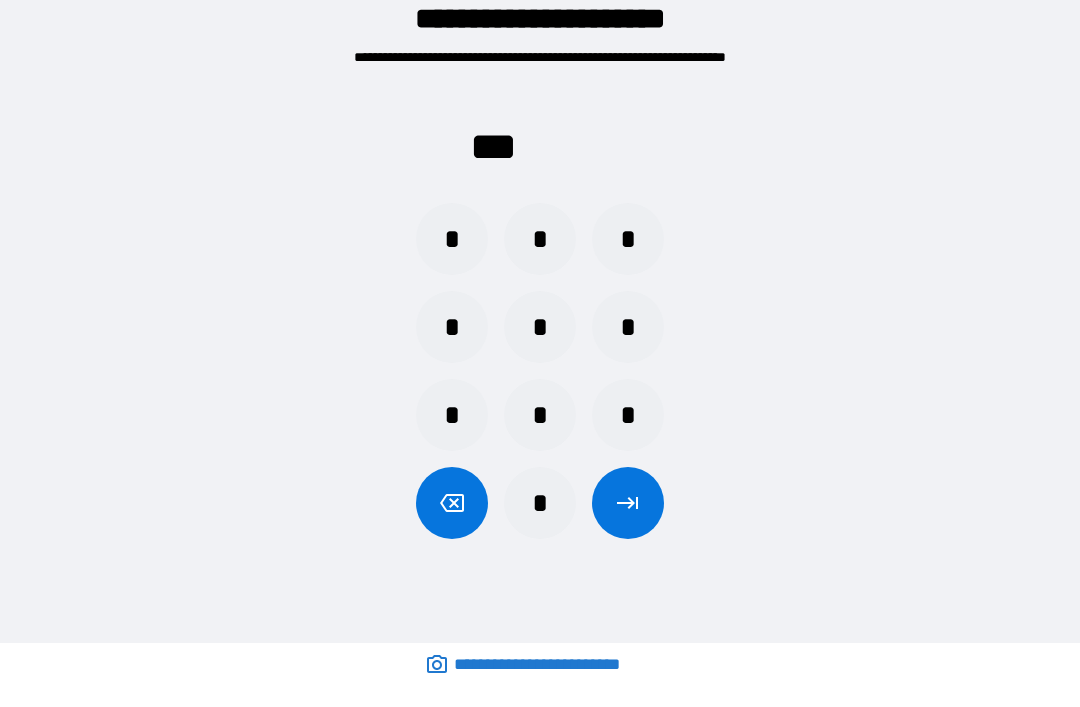 click on "*" at bounding box center (452, 415) 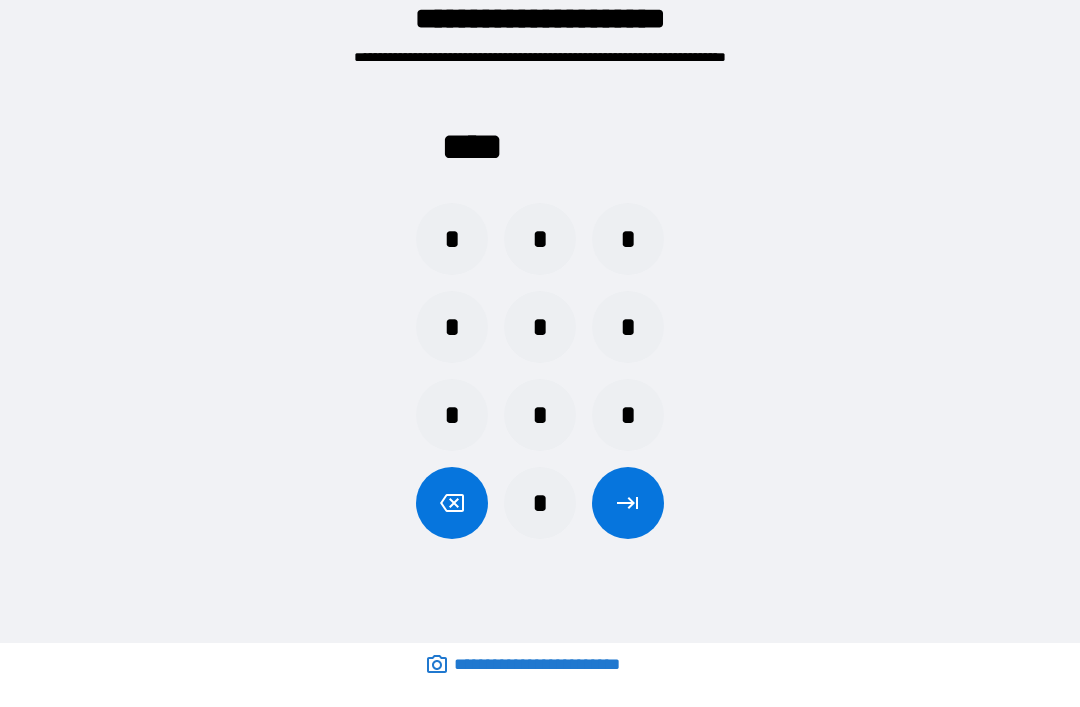 click at bounding box center [628, 503] 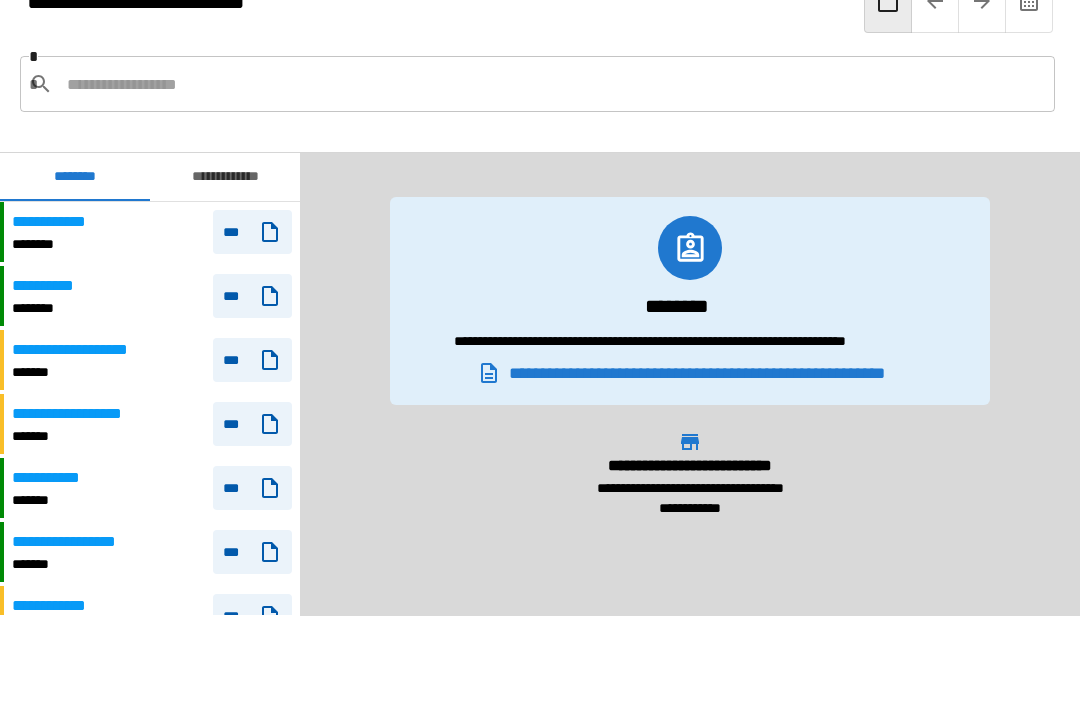 click at bounding box center (553, 84) 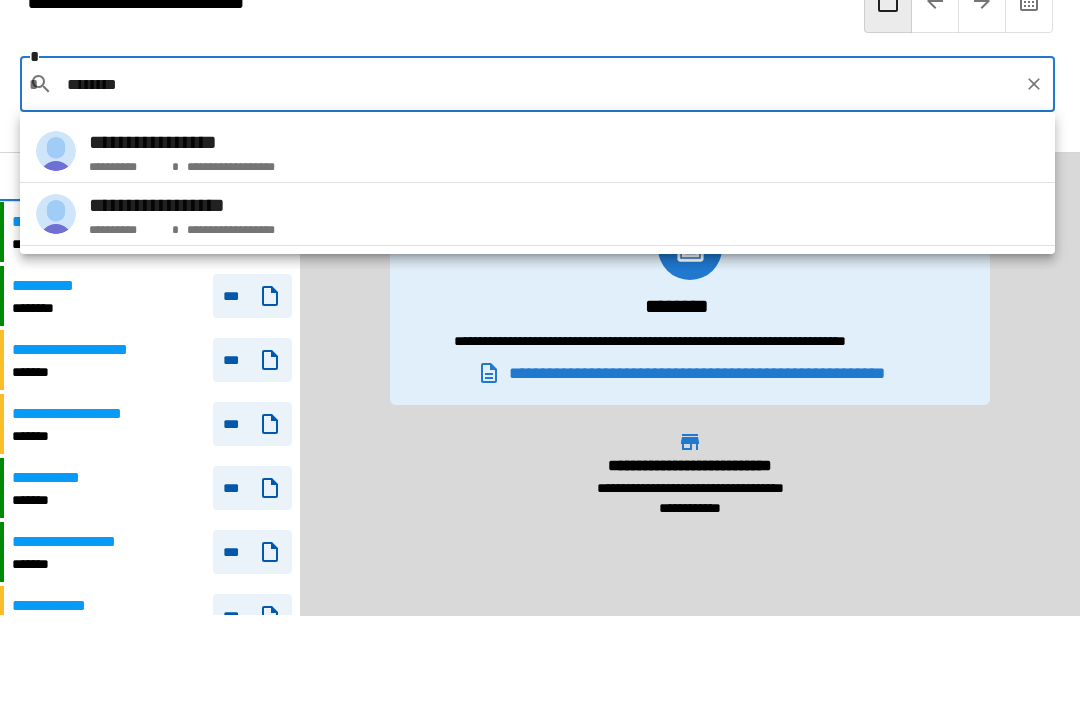 click on "**********" at bounding box center [537, 214] 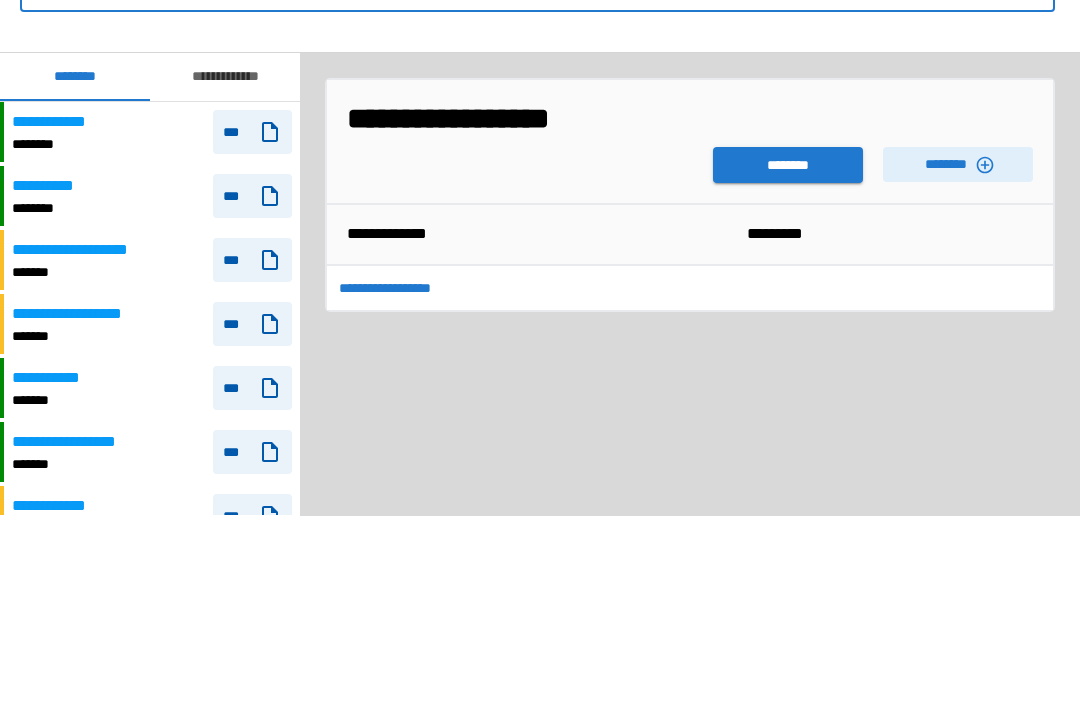 click on "**********" at bounding box center (604, 218) 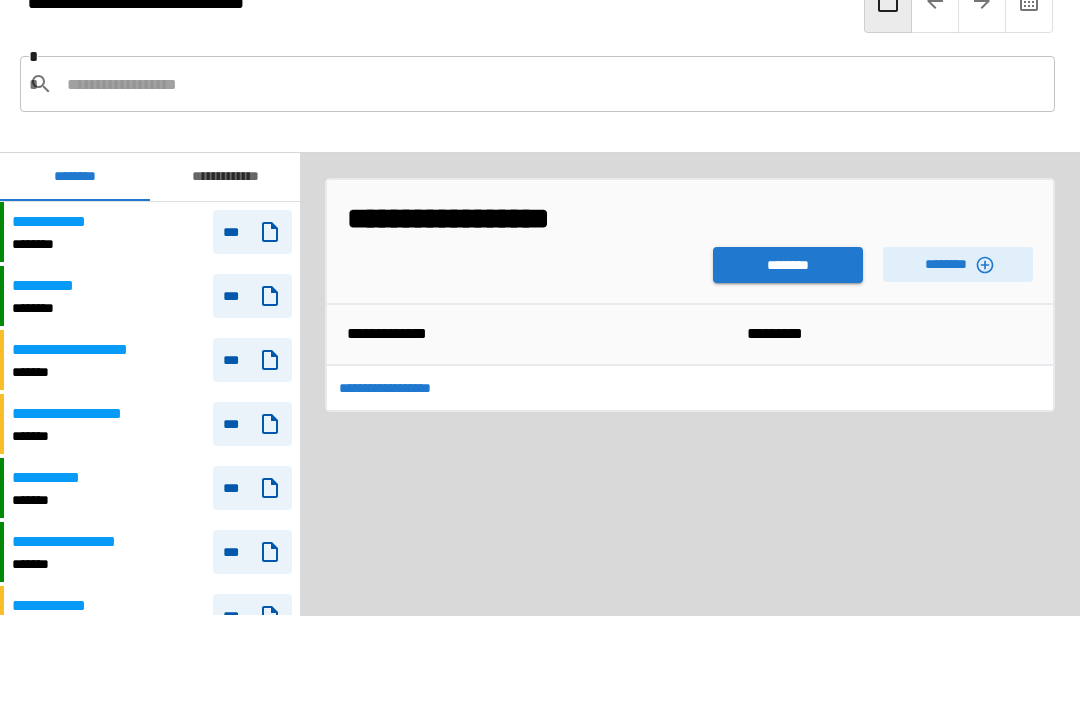 click on "********" at bounding box center (788, 265) 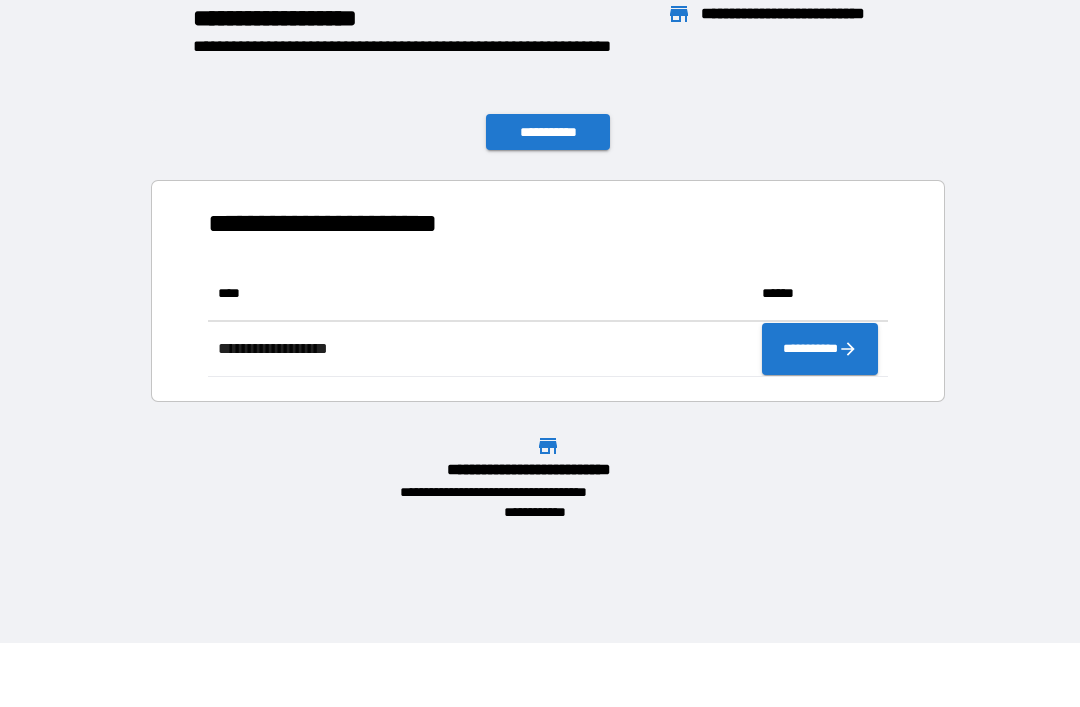 scroll, scrollTop: 1, scrollLeft: 1, axis: both 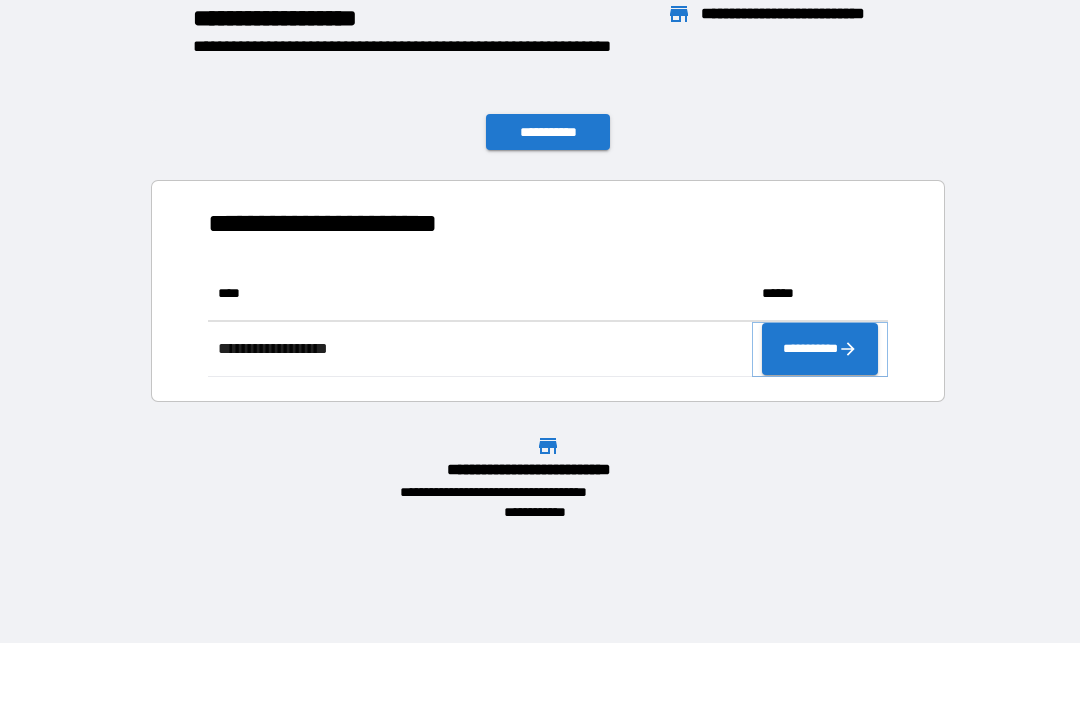click on "**********" at bounding box center (820, 349) 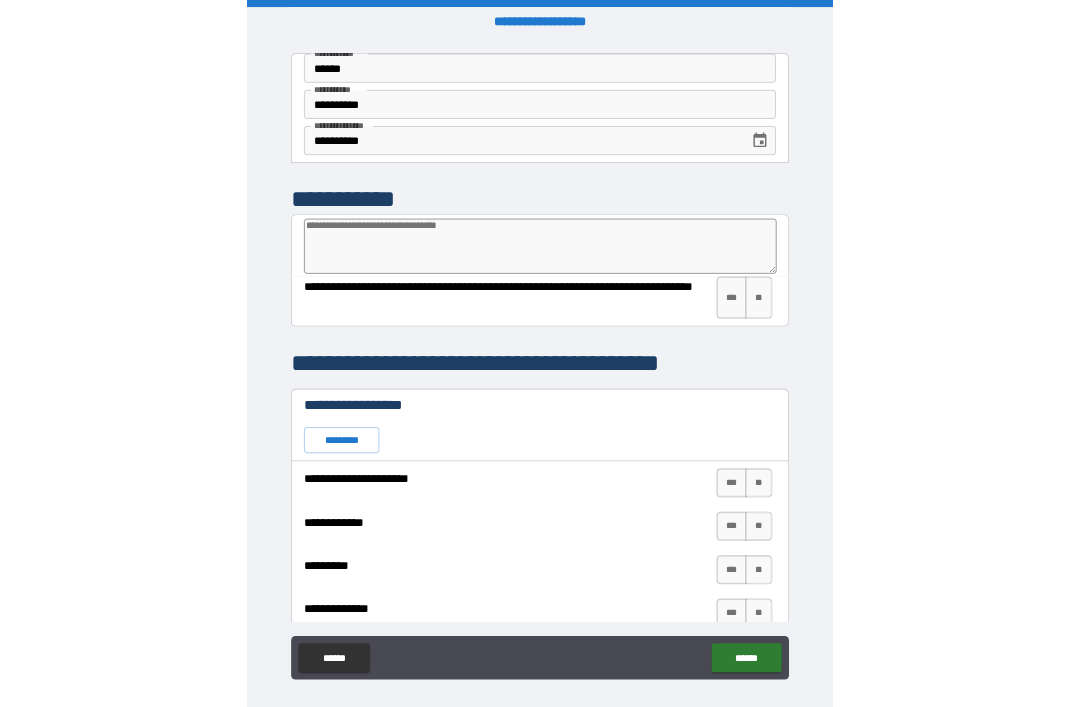 scroll, scrollTop: 64, scrollLeft: 0, axis: vertical 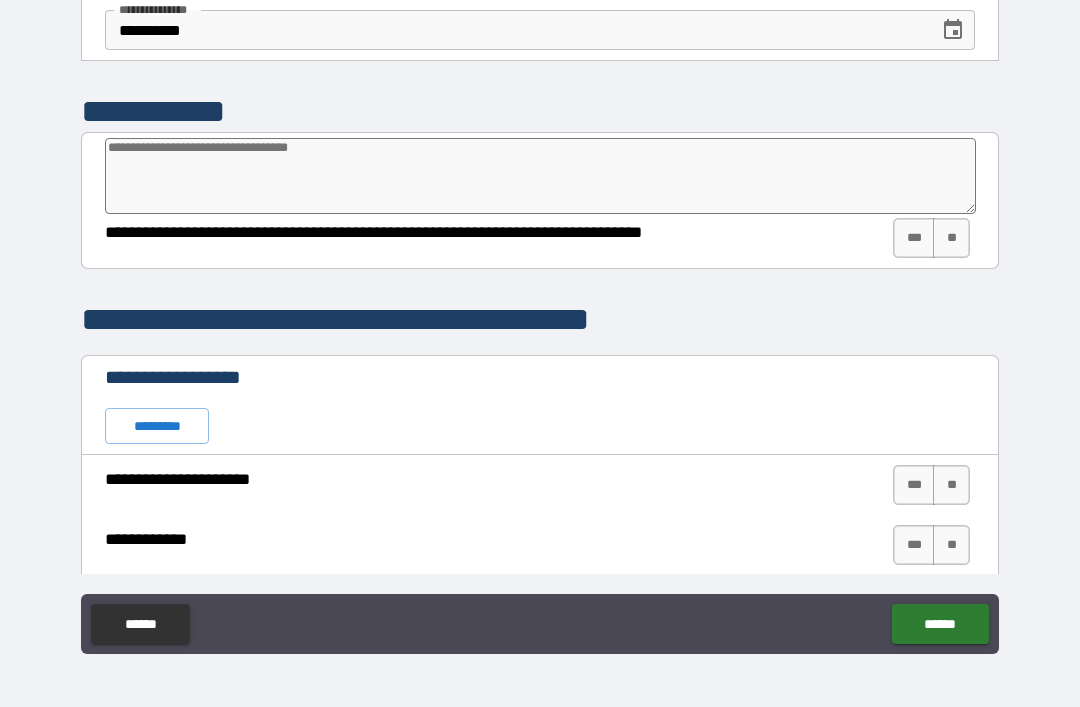 click on "**" at bounding box center [951, 238] 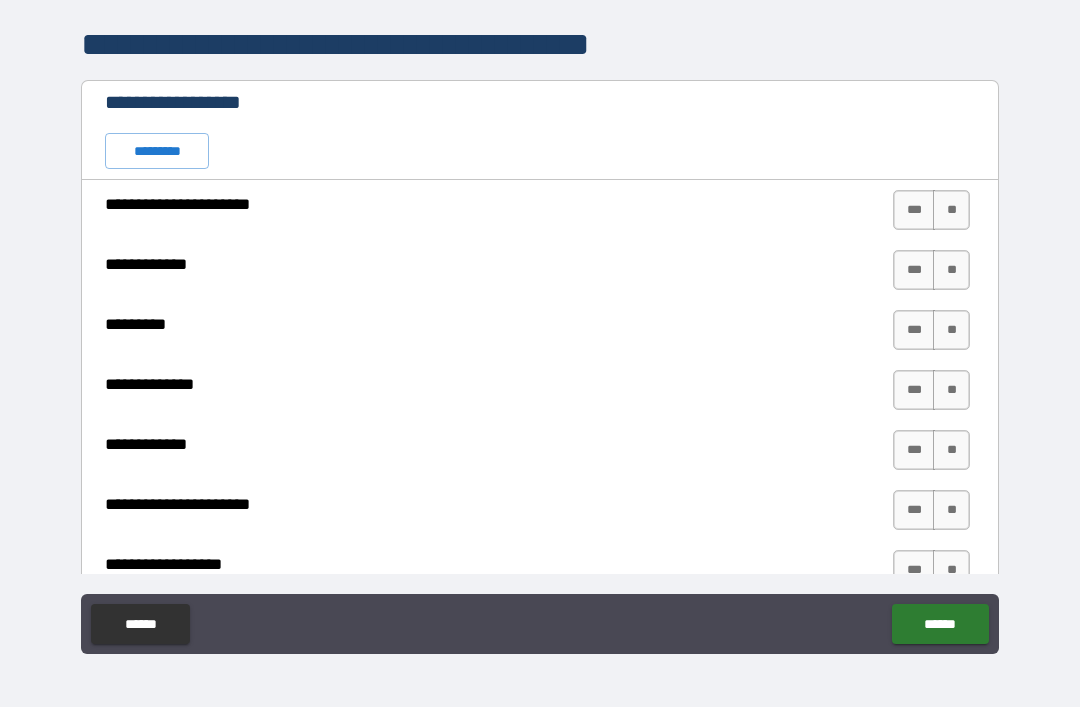 scroll, scrollTop: 356, scrollLeft: 0, axis: vertical 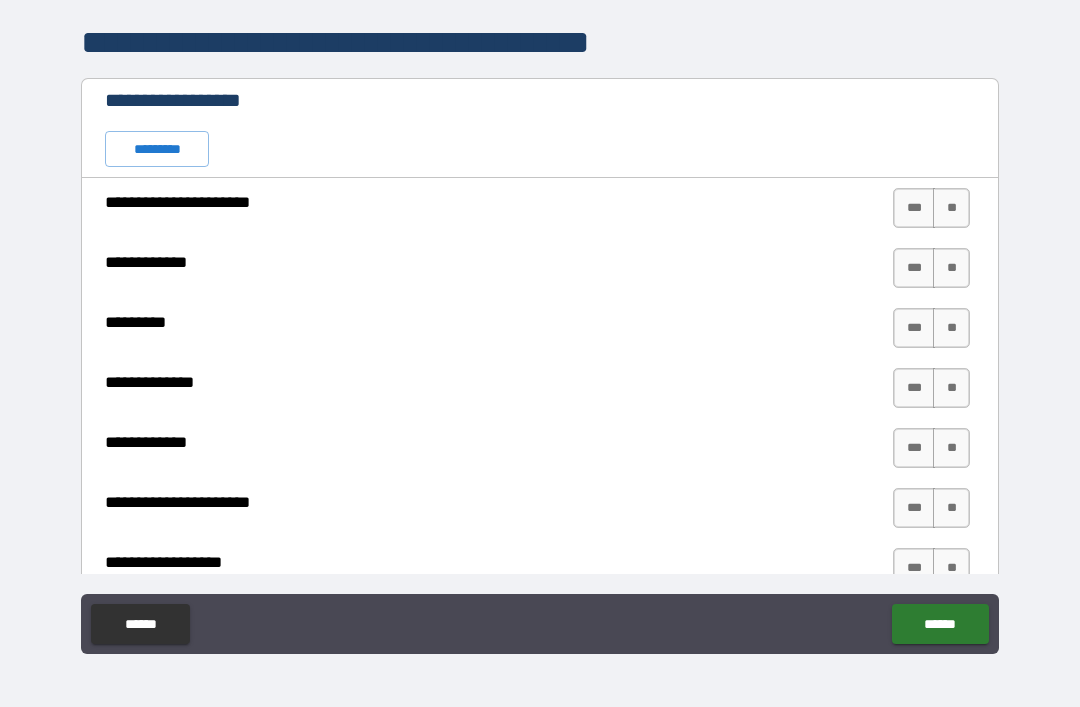 click on "**" at bounding box center [951, 208] 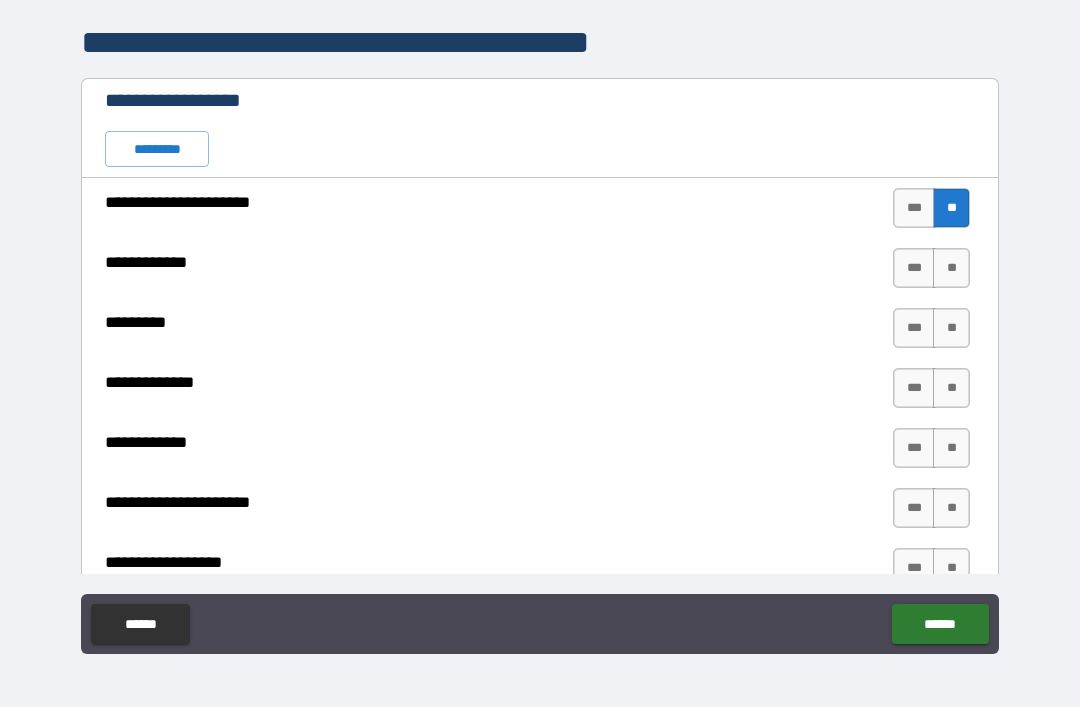 click on "**" at bounding box center (951, 268) 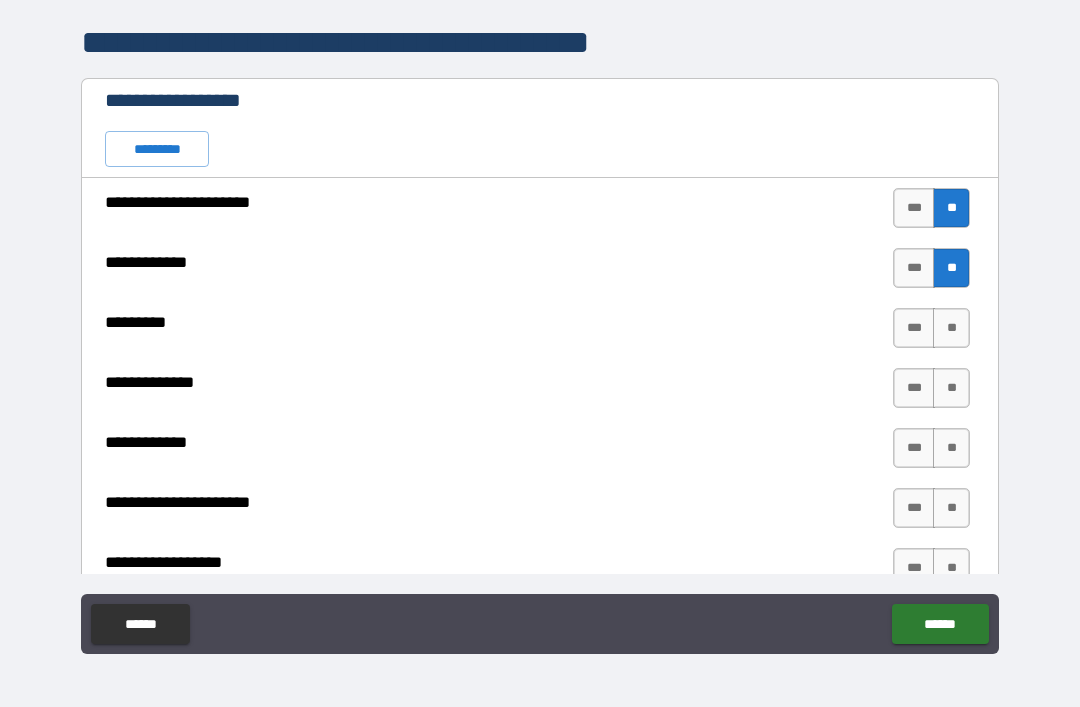 click on "**" at bounding box center (951, 328) 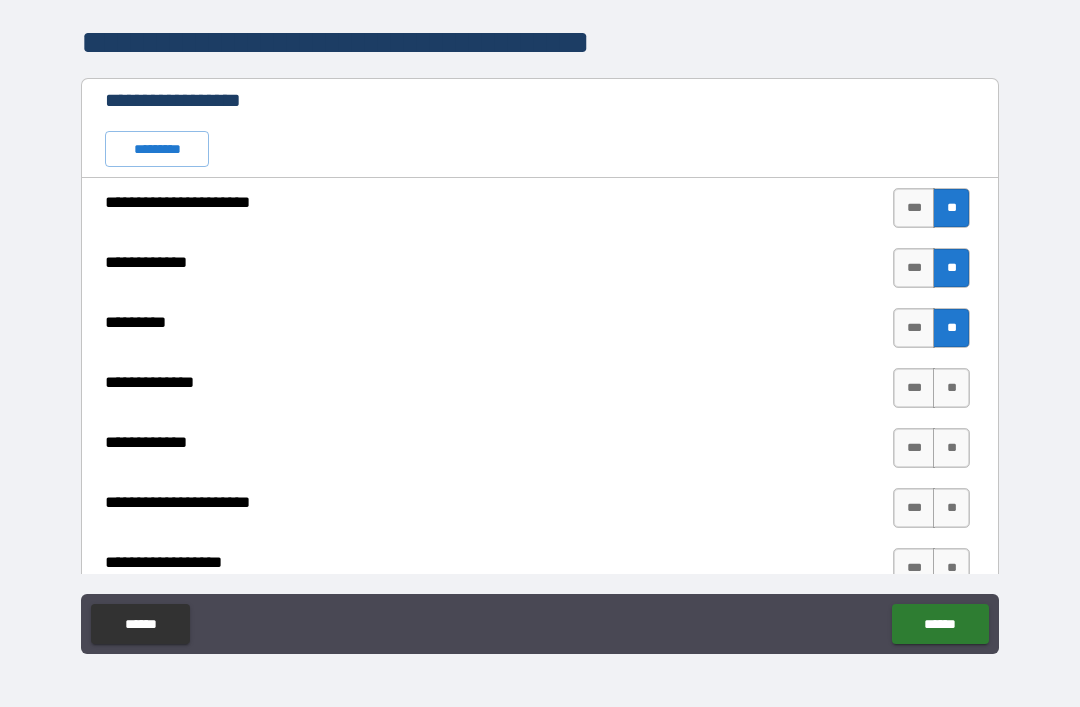 click on "**" at bounding box center (951, 388) 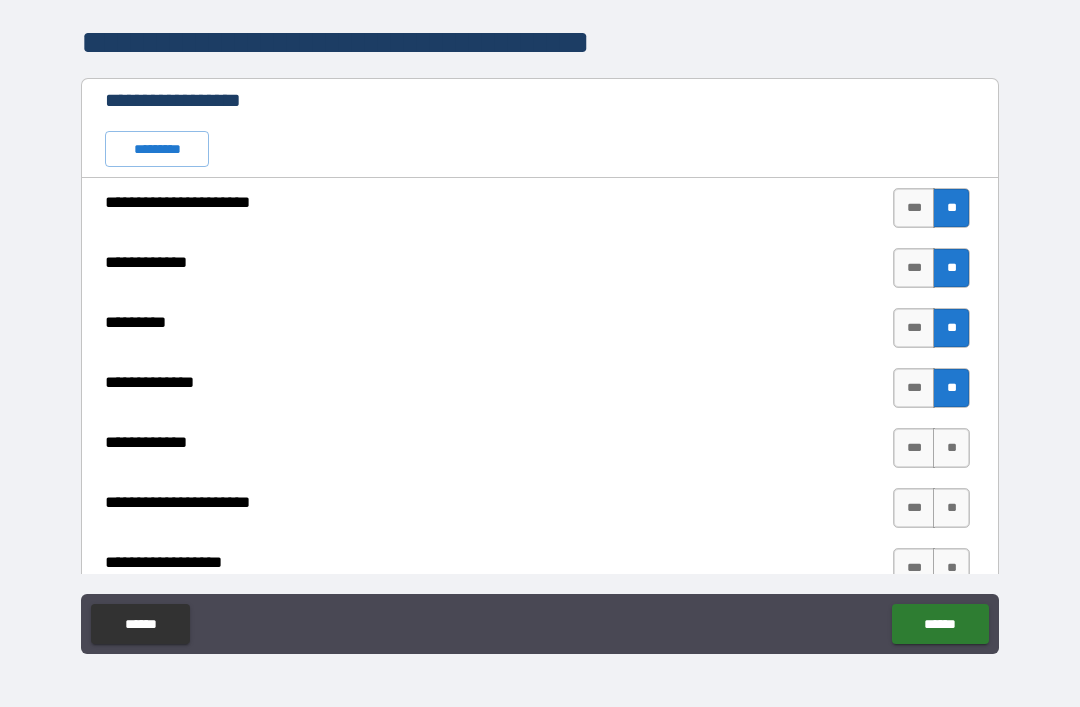 click on "**" at bounding box center (951, 448) 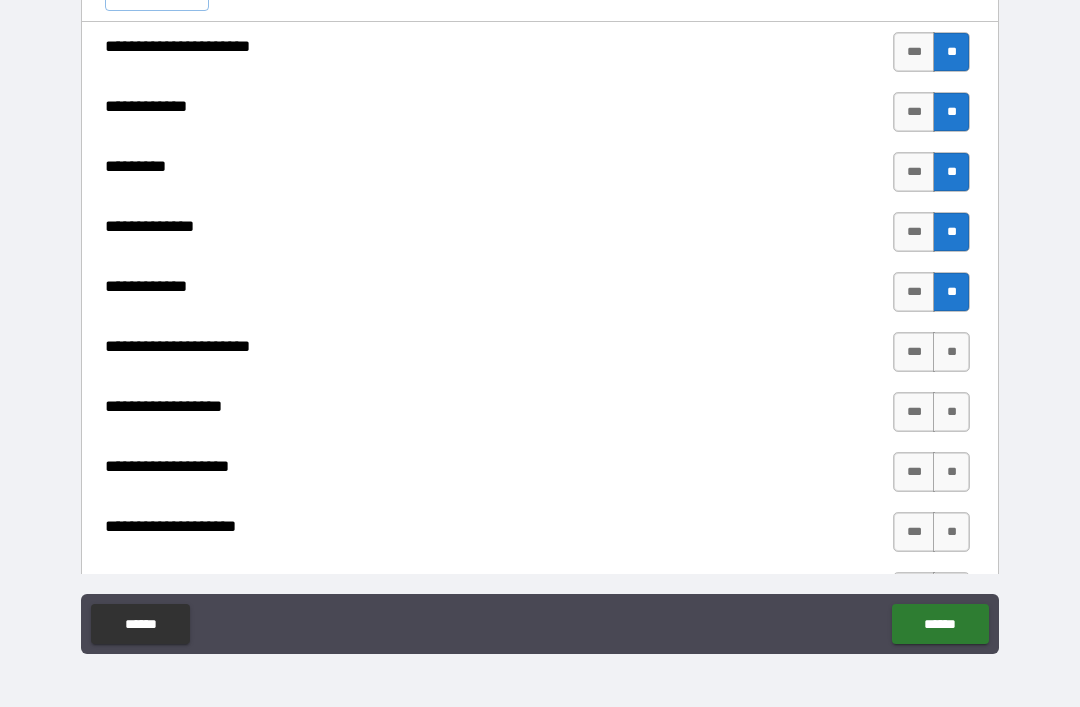 scroll, scrollTop: 550, scrollLeft: 0, axis: vertical 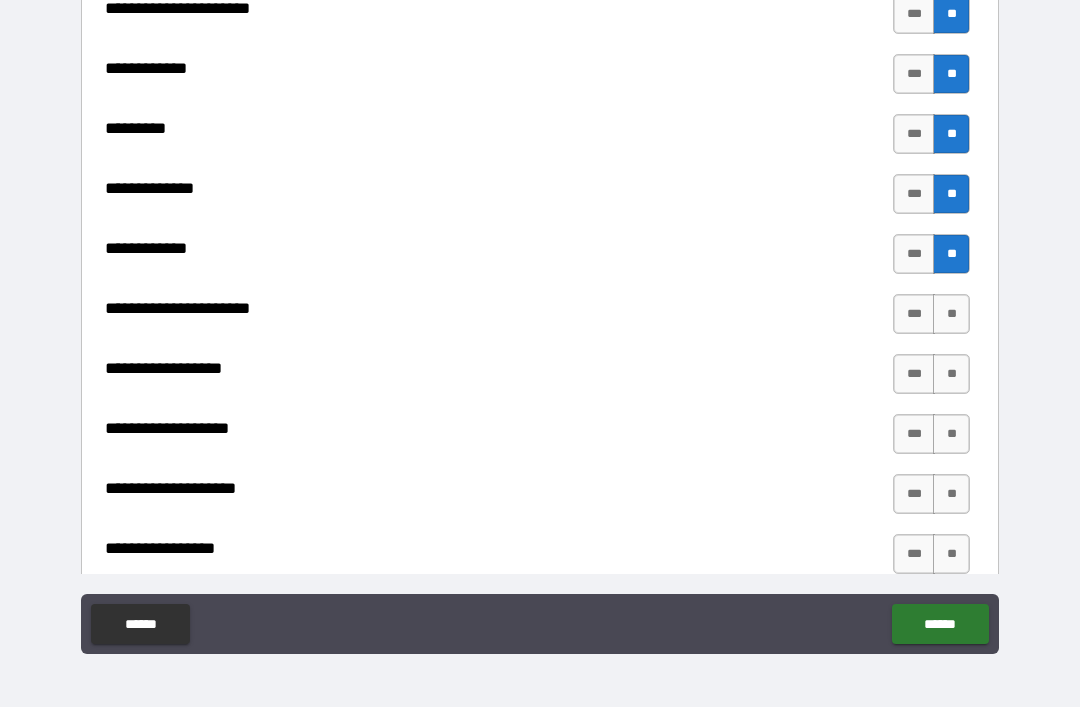 click on "**" at bounding box center [951, 314] 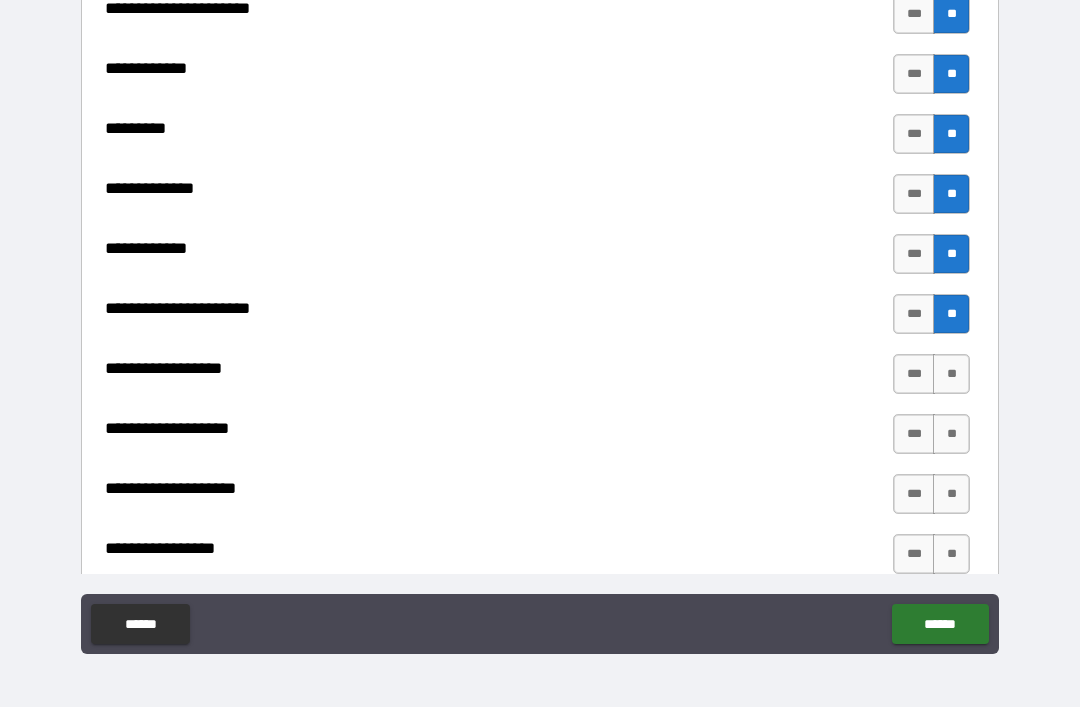 click on "**" at bounding box center (951, 374) 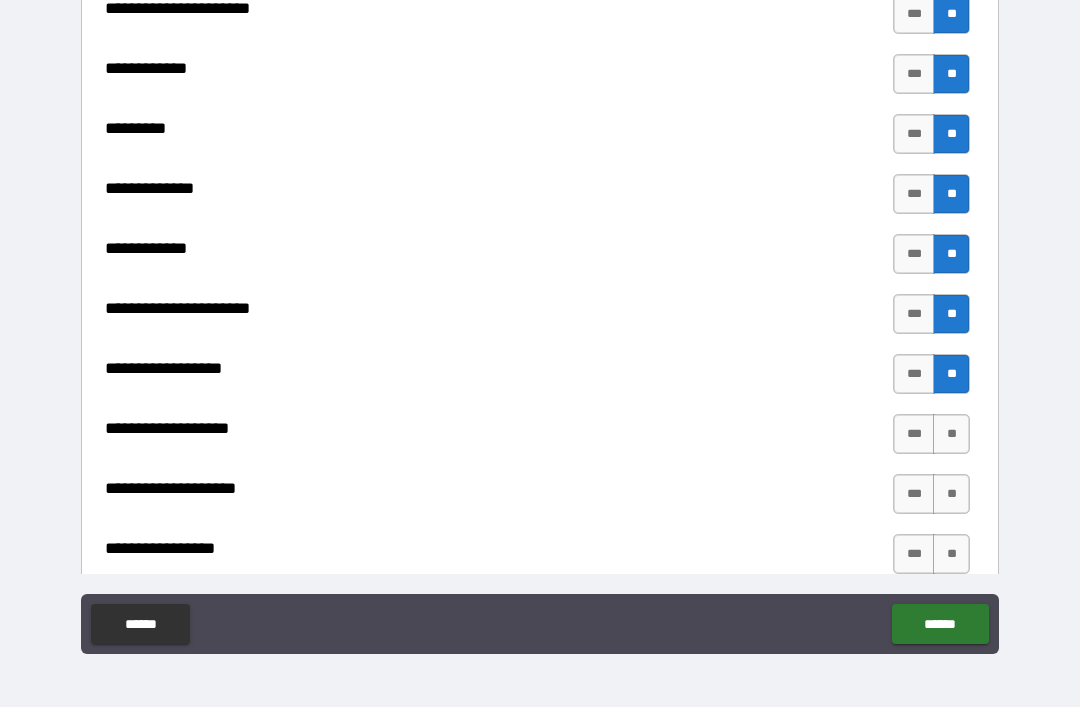 click on "**" at bounding box center (951, 434) 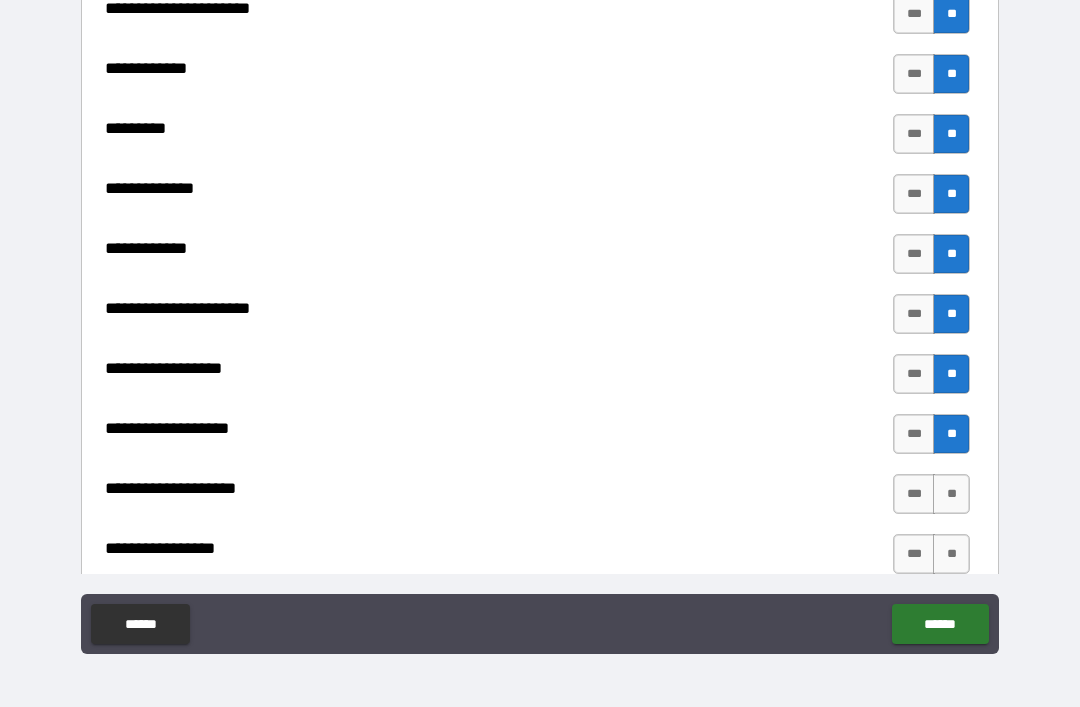 click on "**" at bounding box center [951, 494] 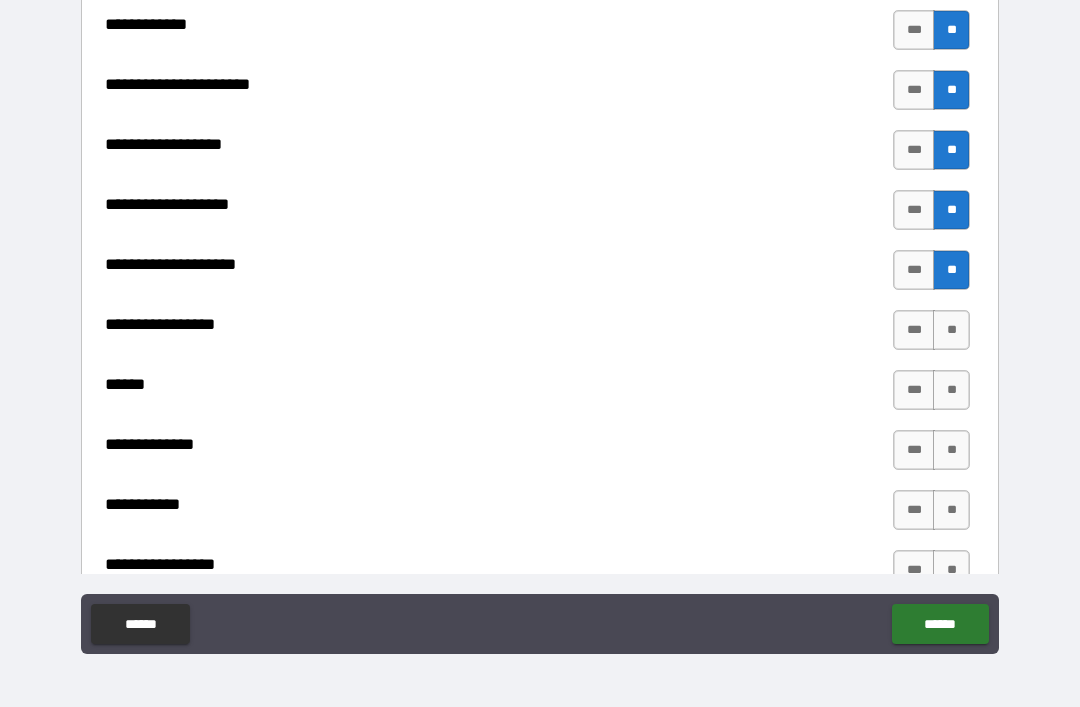scroll, scrollTop: 799, scrollLeft: 0, axis: vertical 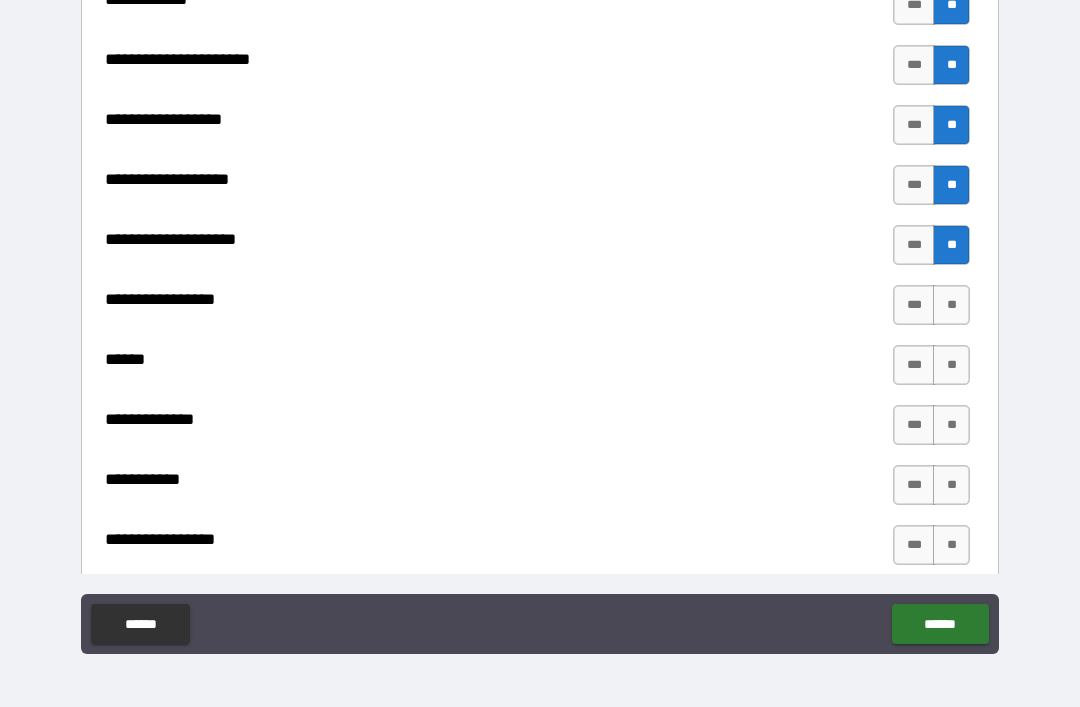 click on "**" at bounding box center [951, 305] 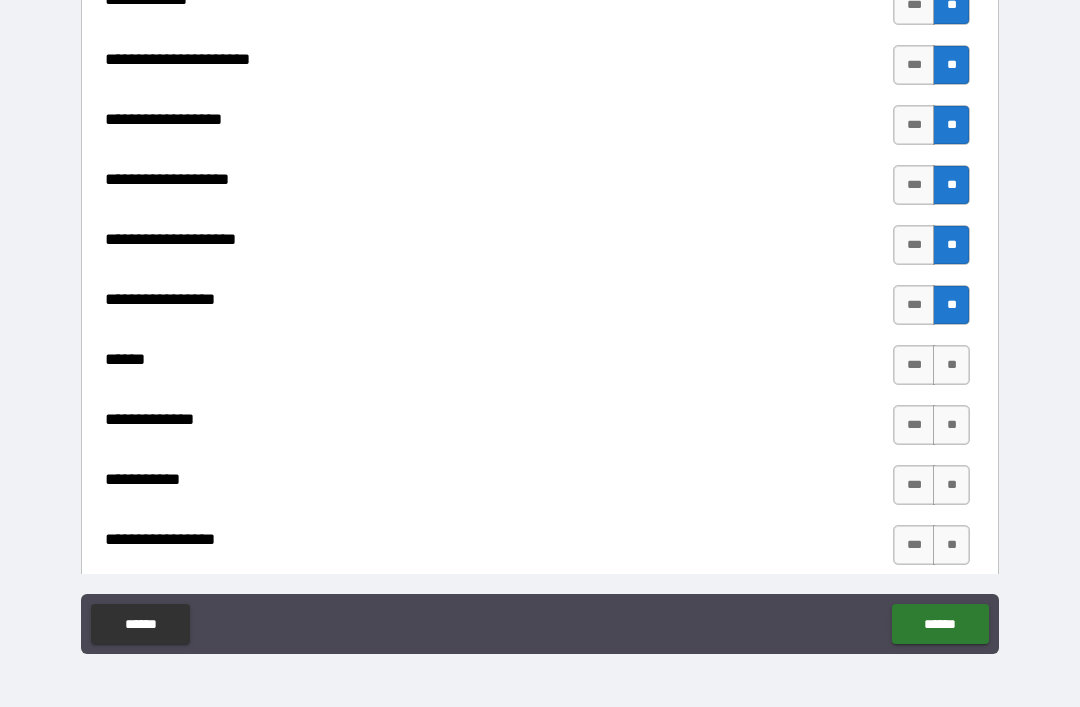 click on "**" at bounding box center (951, 365) 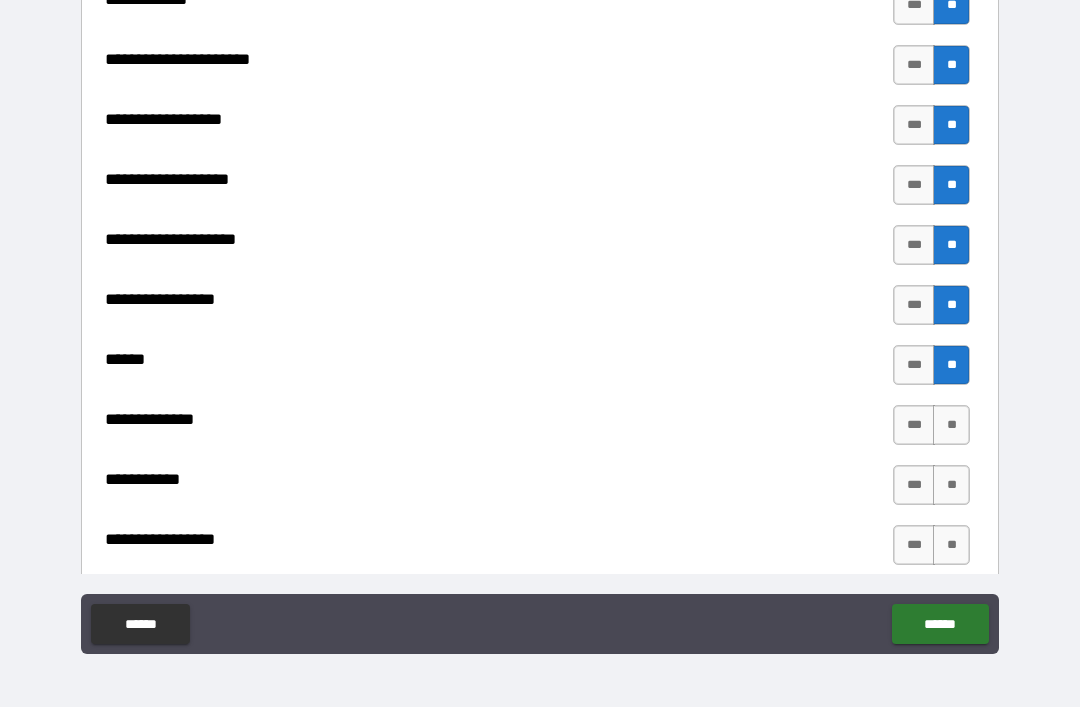 click on "**" at bounding box center [951, 425] 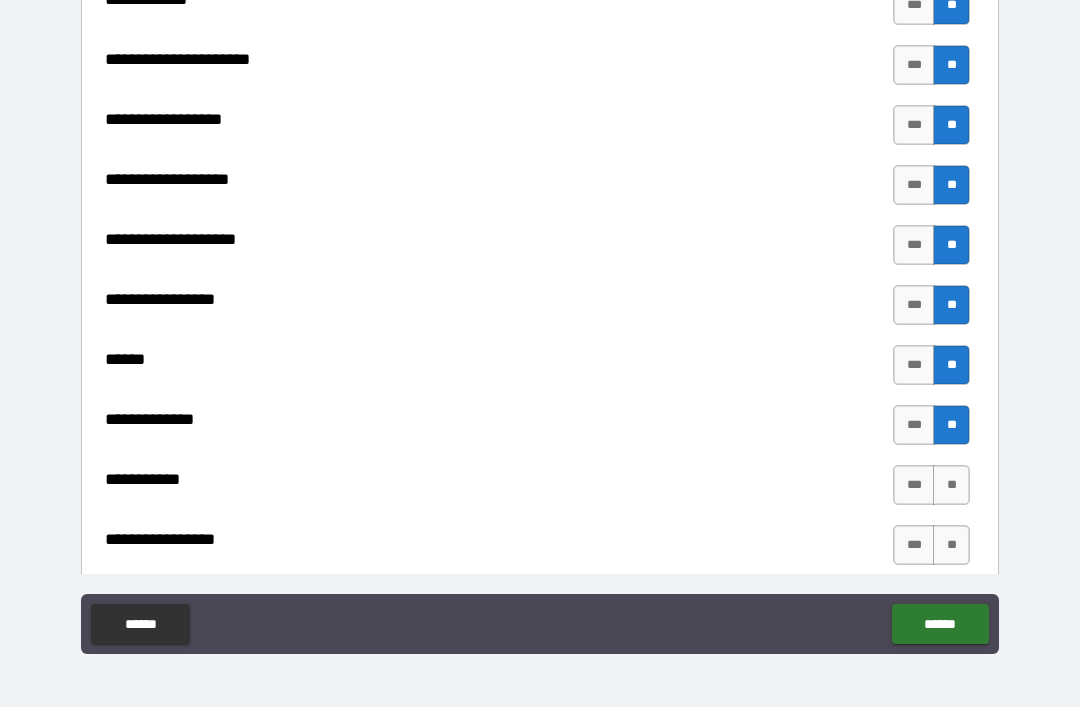 click on "**" at bounding box center [951, 485] 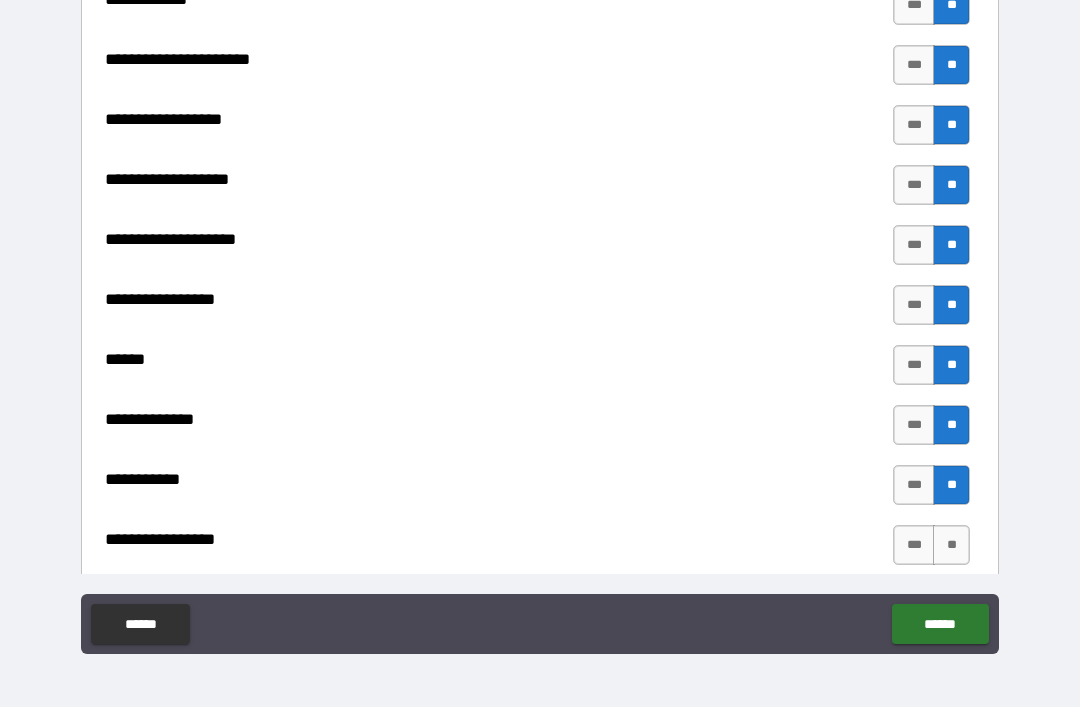click on "**" at bounding box center (951, 545) 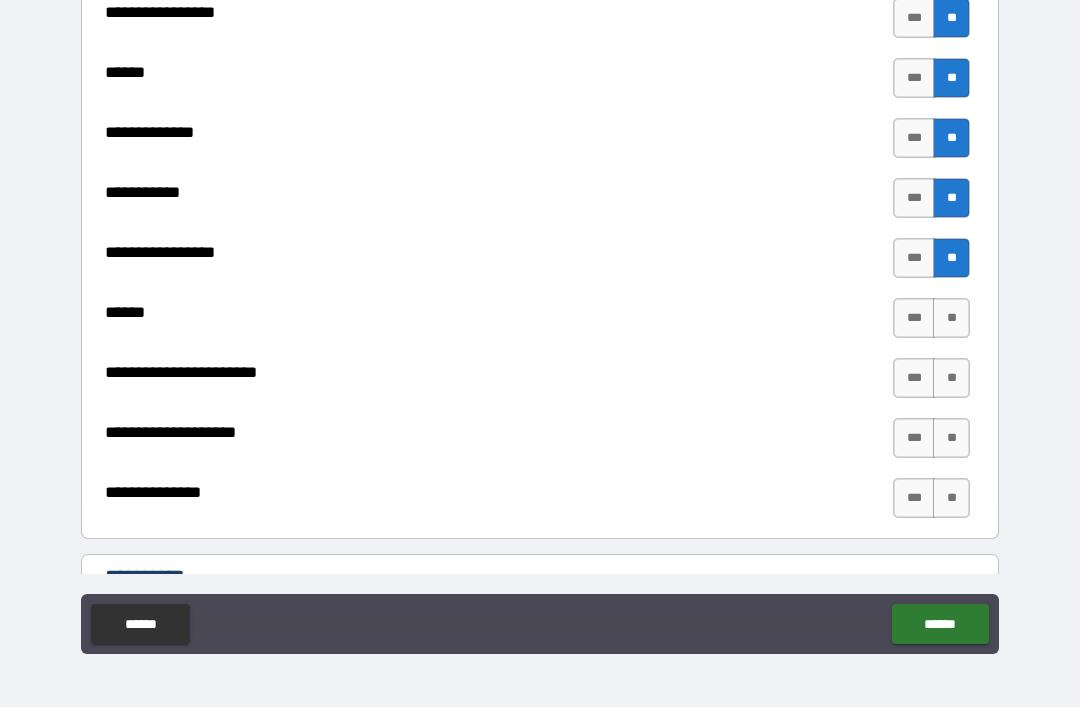 scroll, scrollTop: 1135, scrollLeft: 0, axis: vertical 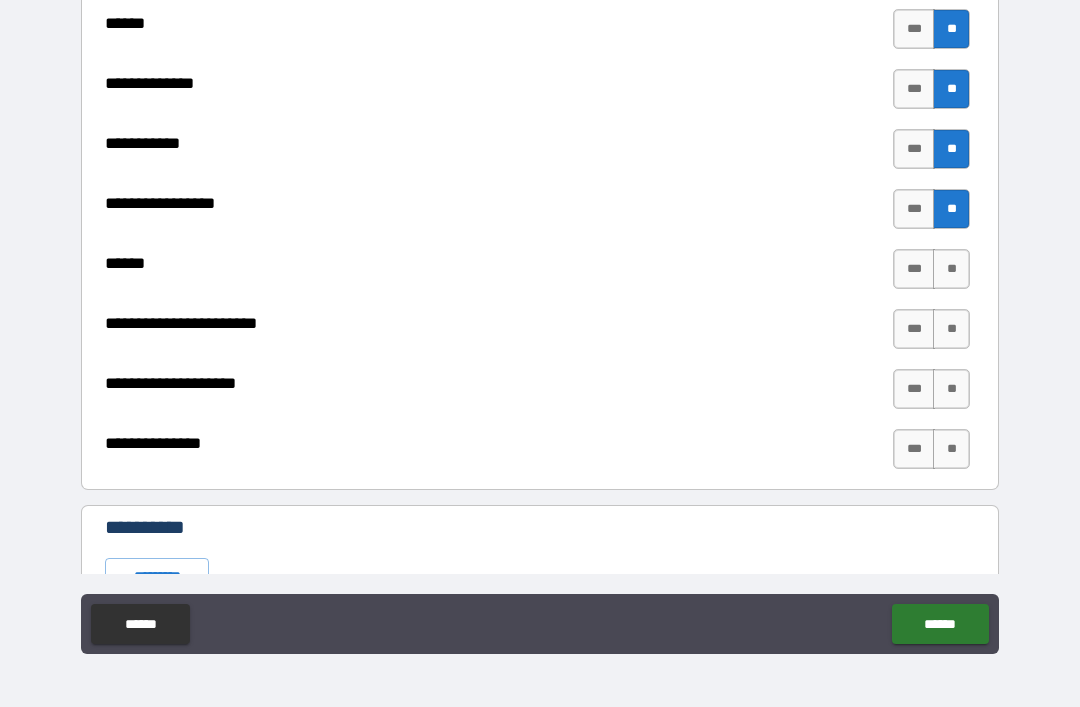 click on "**" at bounding box center [951, 269] 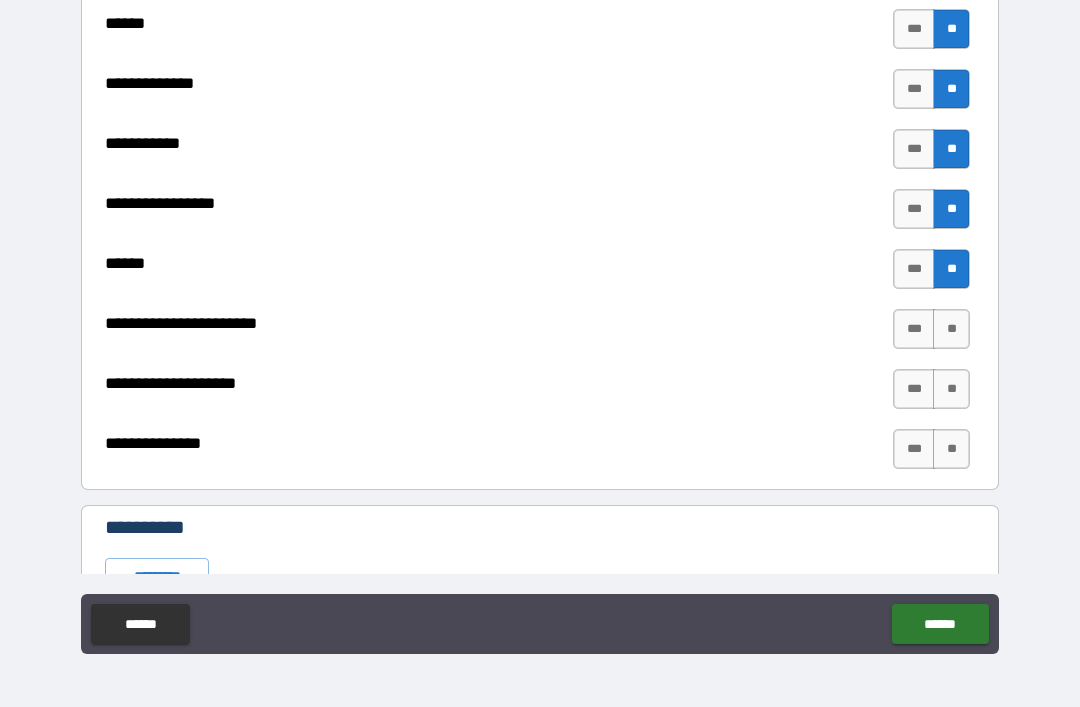 click on "**" at bounding box center [951, 329] 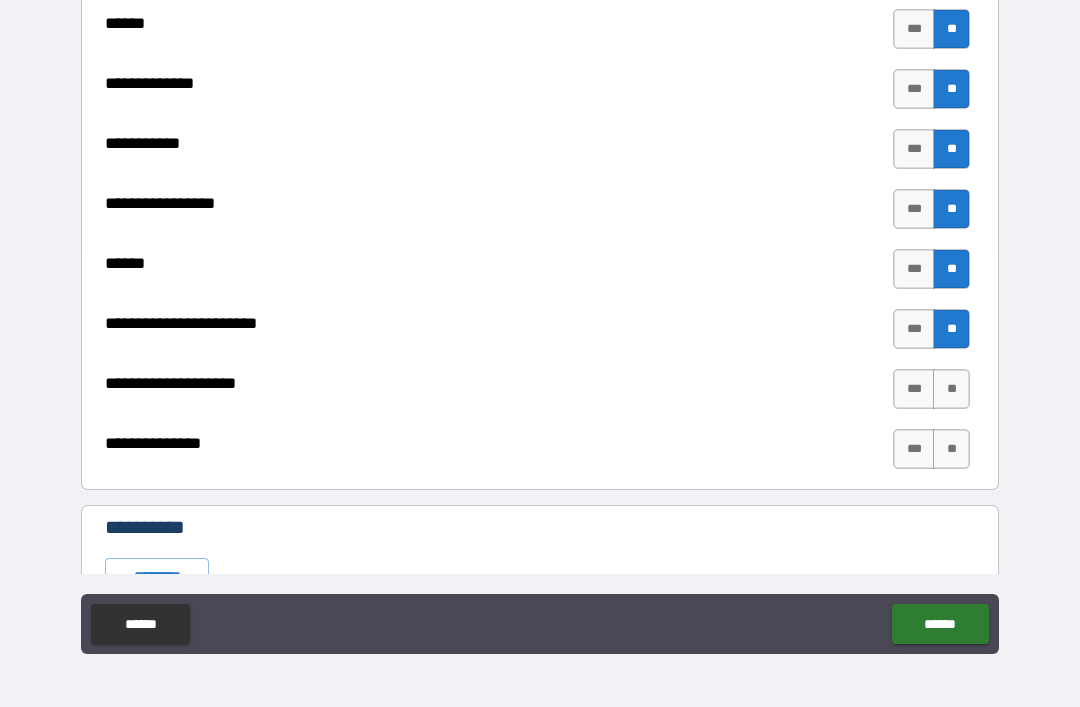 click on "**" at bounding box center (951, 389) 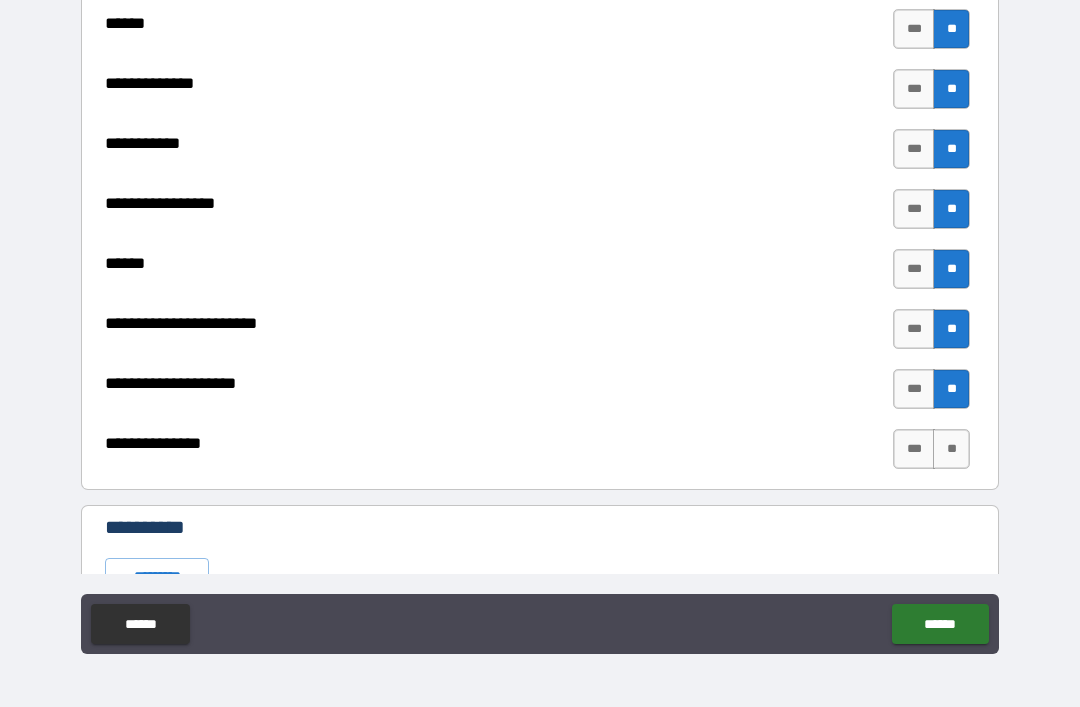 click on "**" at bounding box center [951, 449] 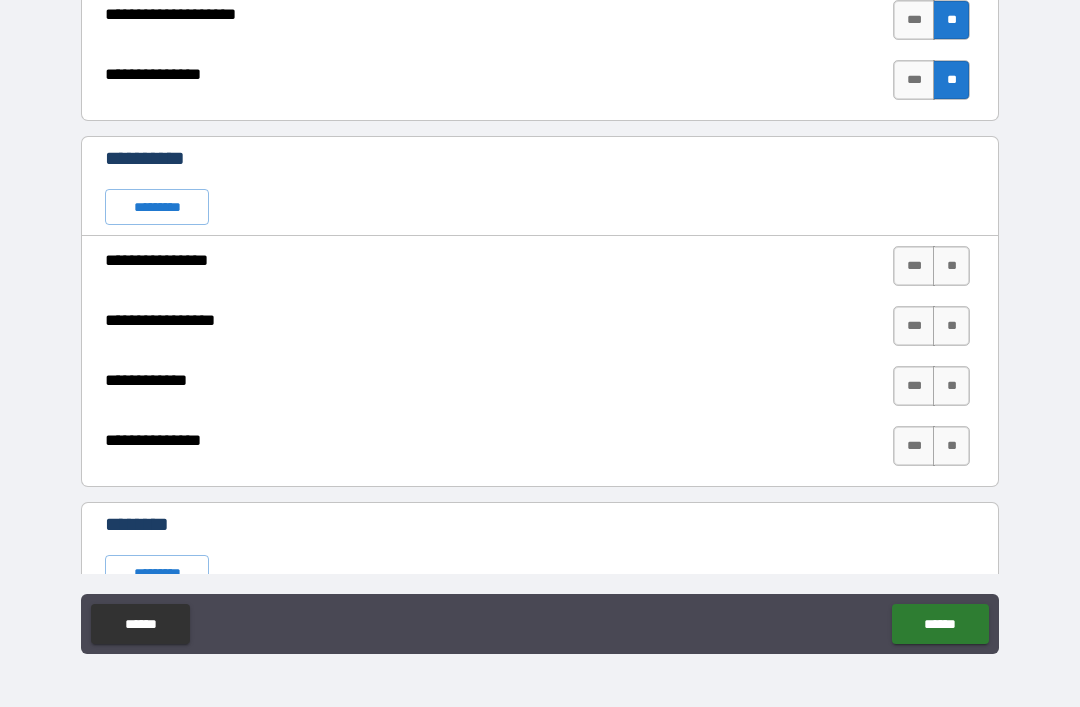 scroll, scrollTop: 1539, scrollLeft: 0, axis: vertical 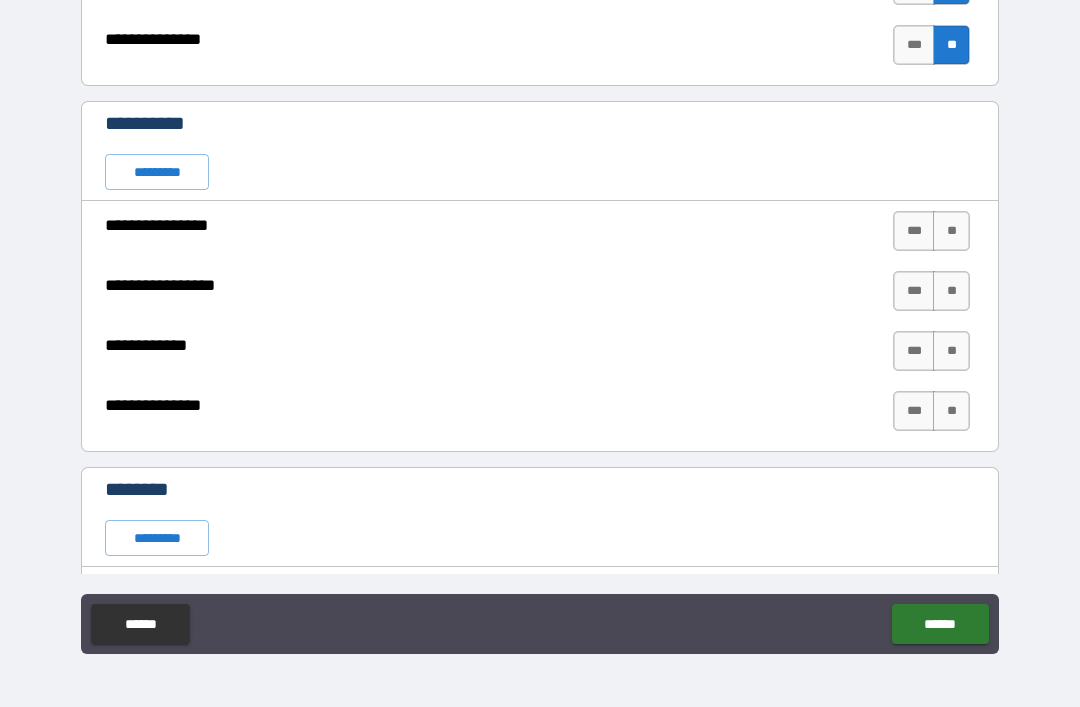 click on "**" at bounding box center [951, 231] 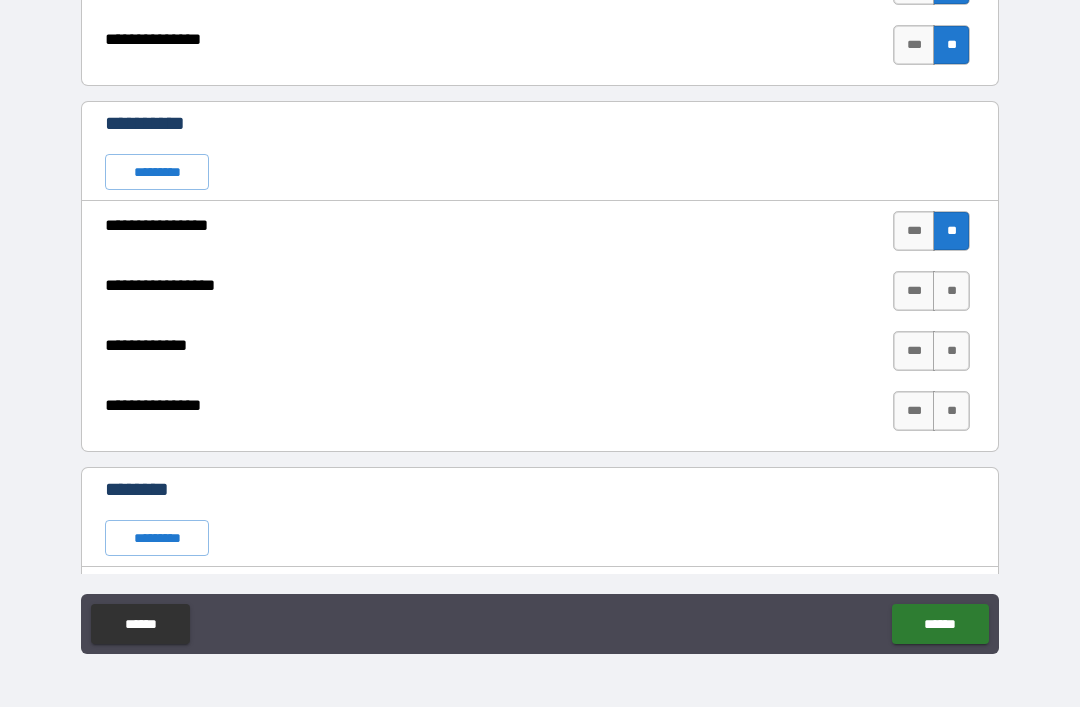 click on "**" at bounding box center [951, 291] 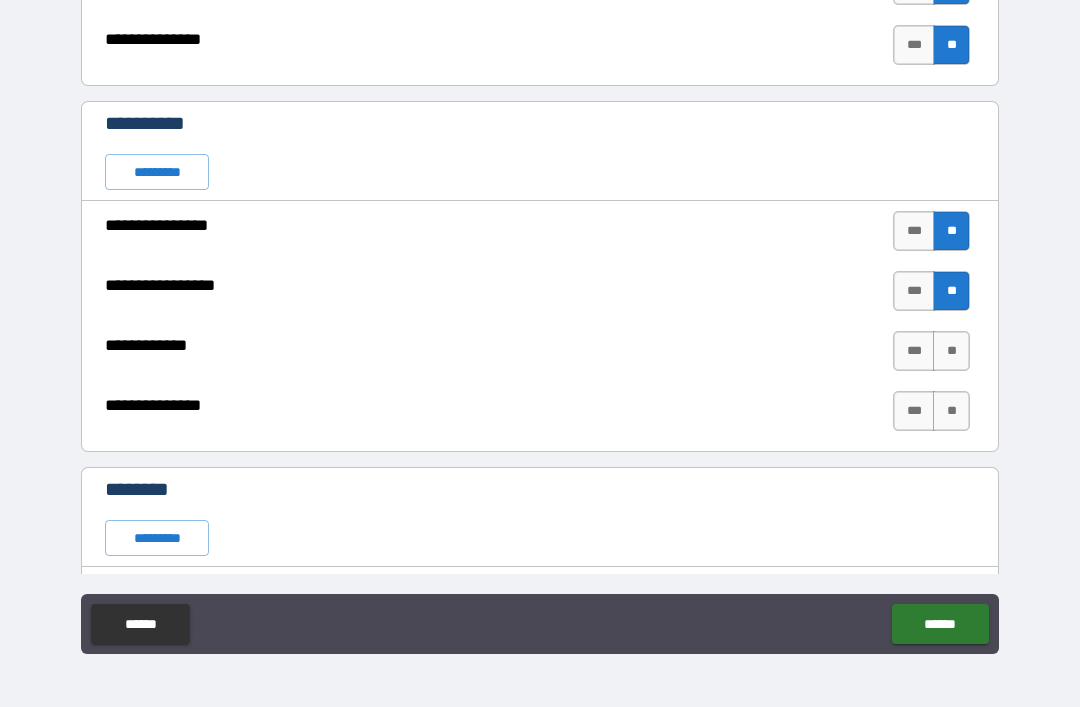 click on "**" at bounding box center (951, 351) 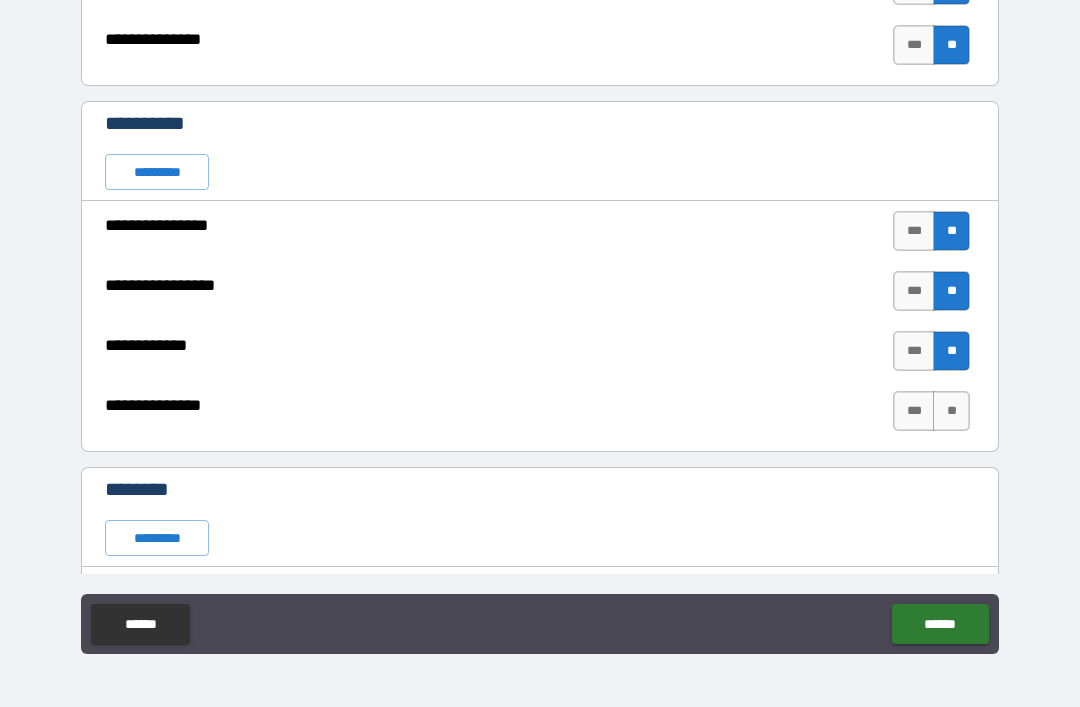 click on "**" at bounding box center (951, 411) 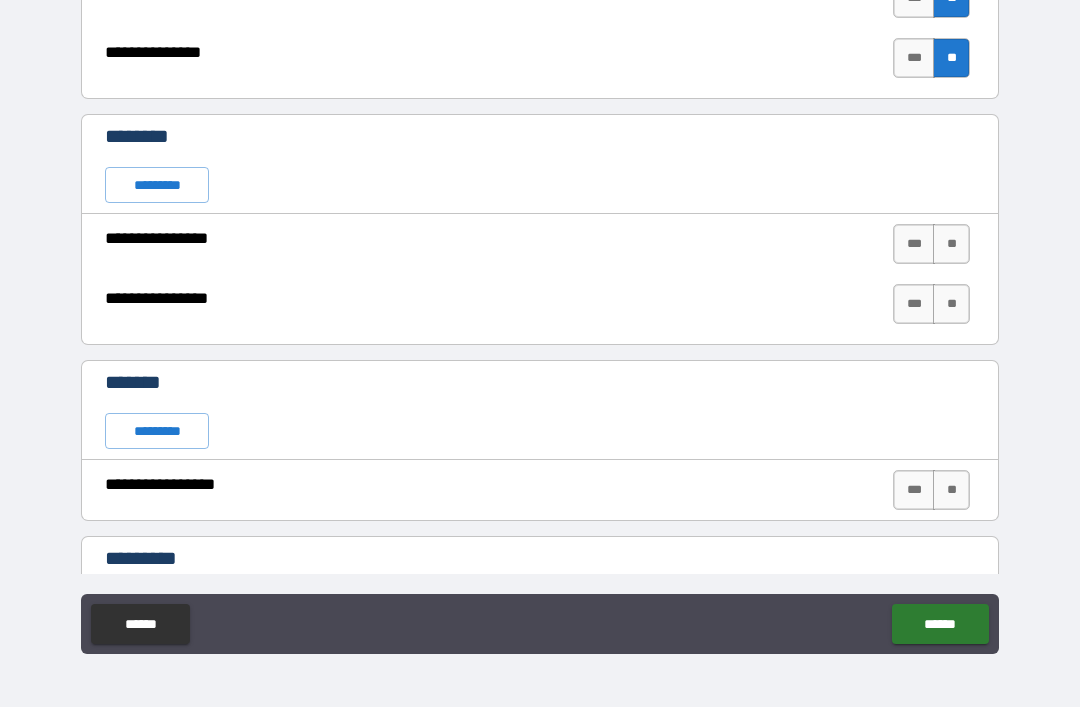 scroll, scrollTop: 1900, scrollLeft: 0, axis: vertical 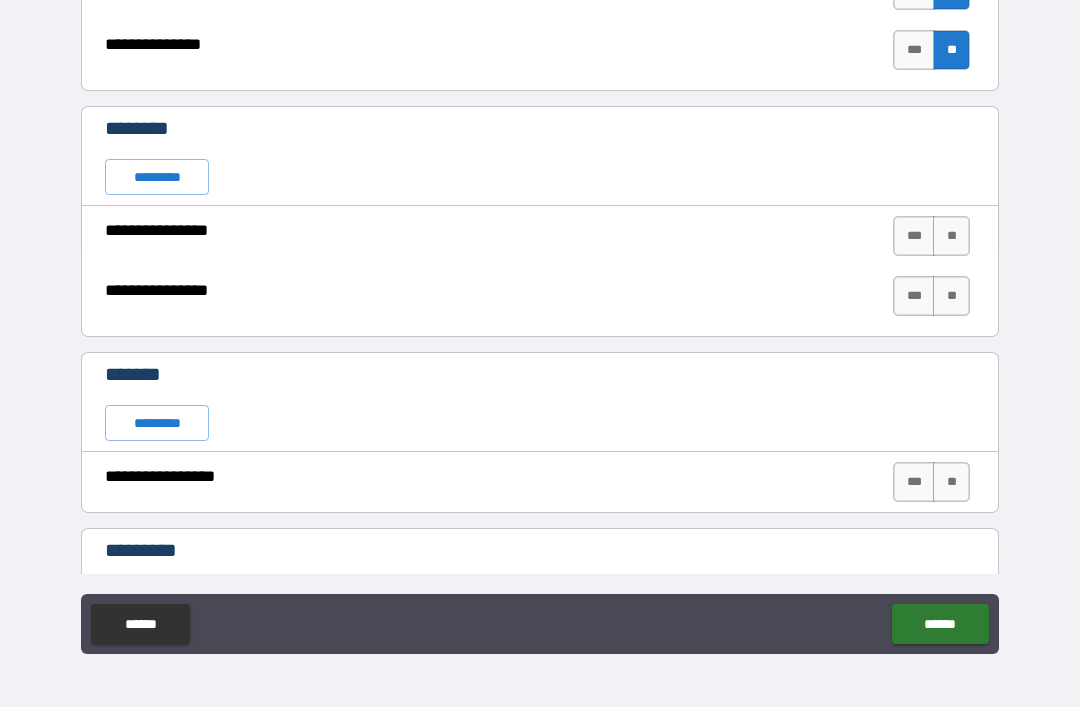 click on "**" at bounding box center (951, 236) 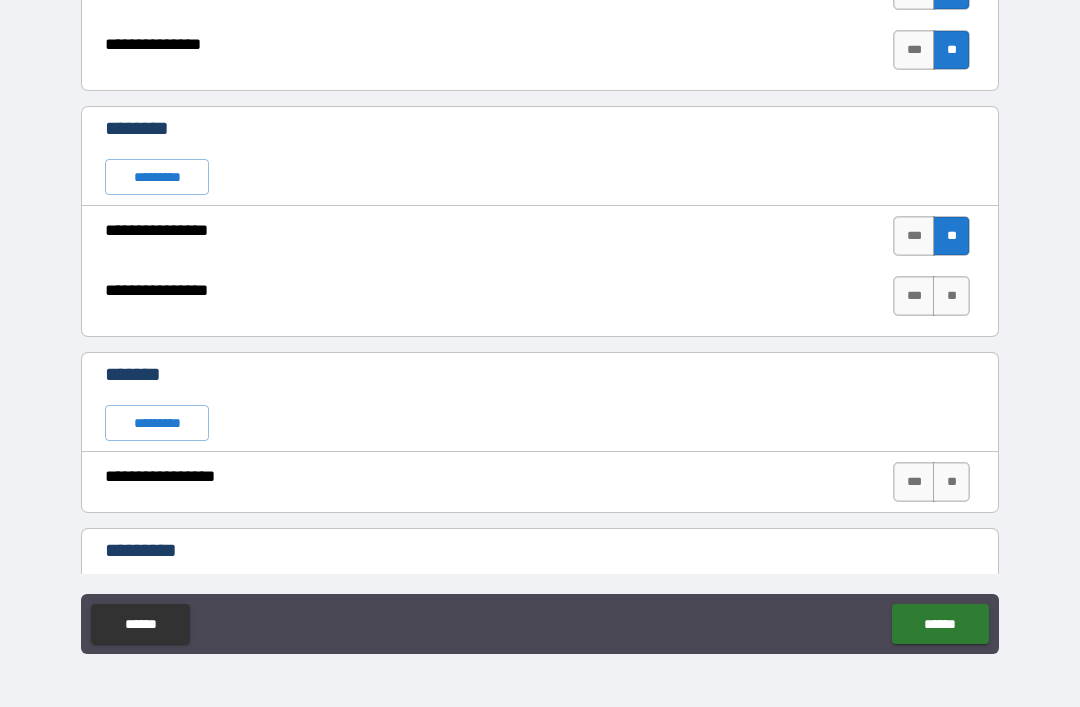 click on "**" at bounding box center (951, 296) 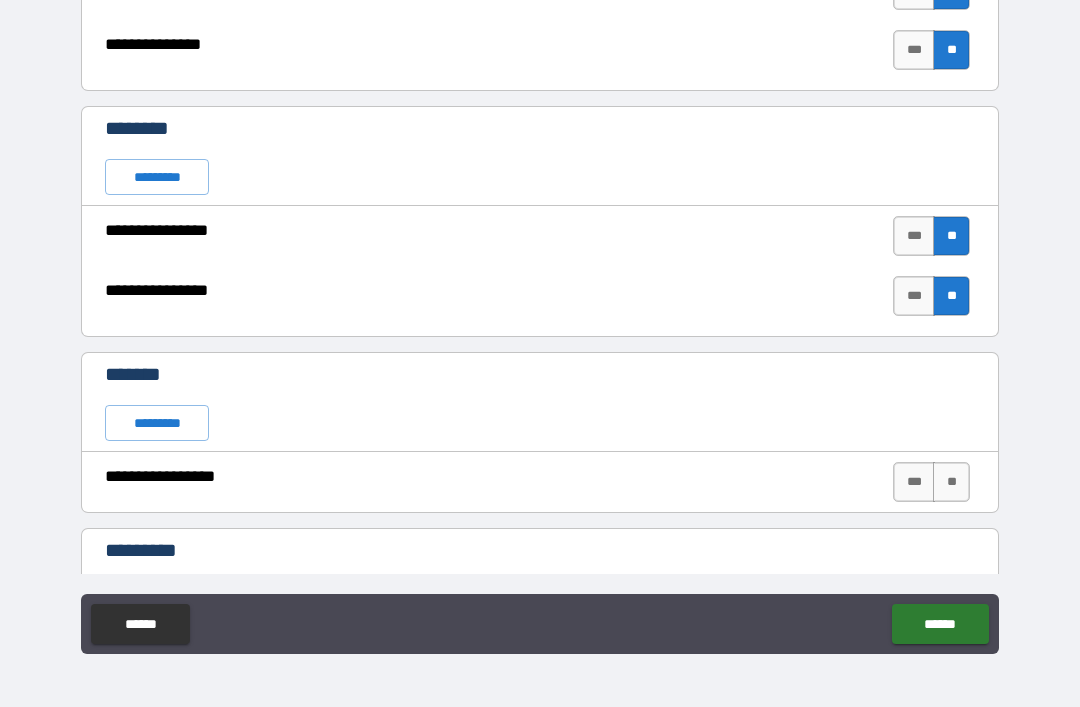 scroll, scrollTop: 2043, scrollLeft: 0, axis: vertical 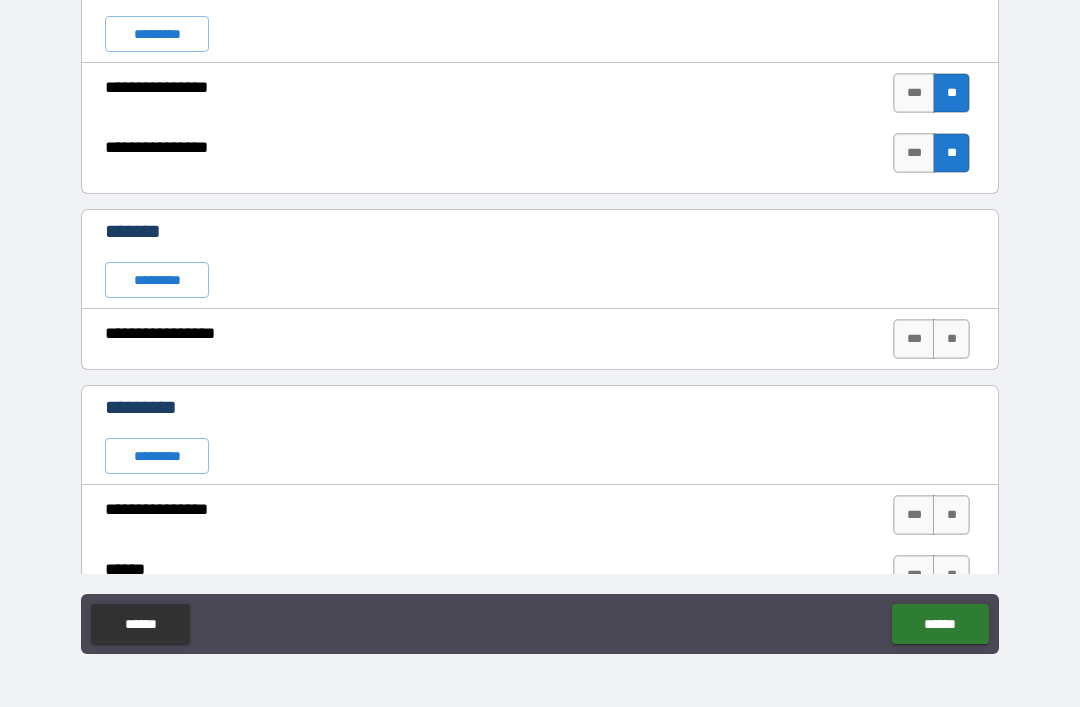 click on "**" at bounding box center (951, 339) 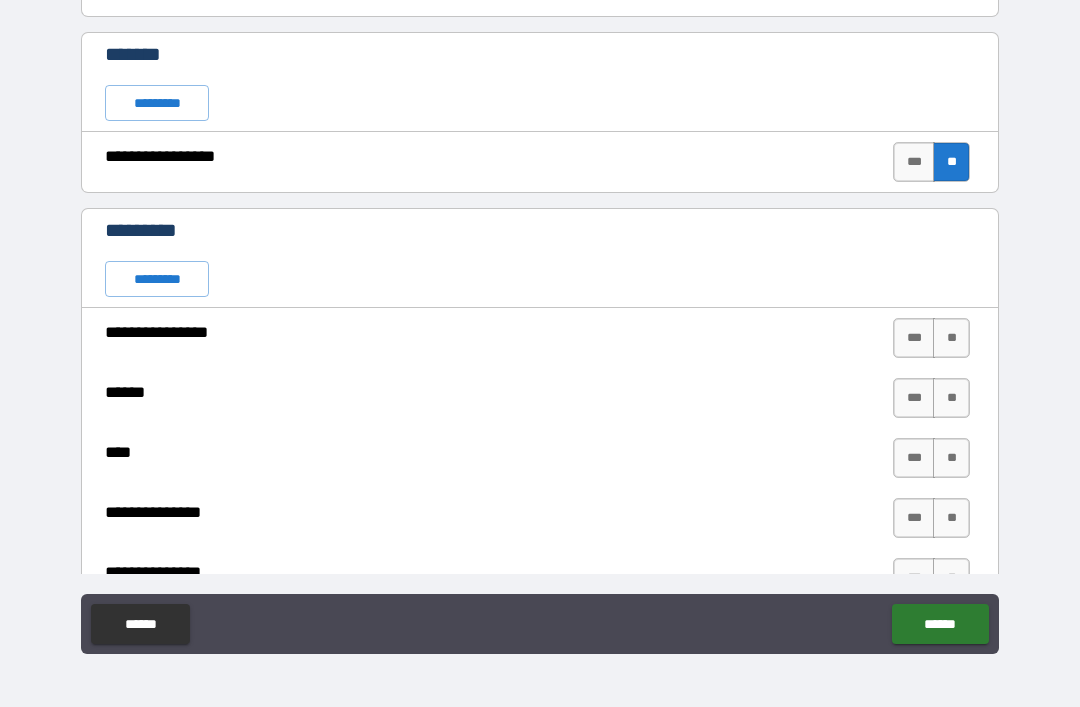 scroll, scrollTop: 2233, scrollLeft: 0, axis: vertical 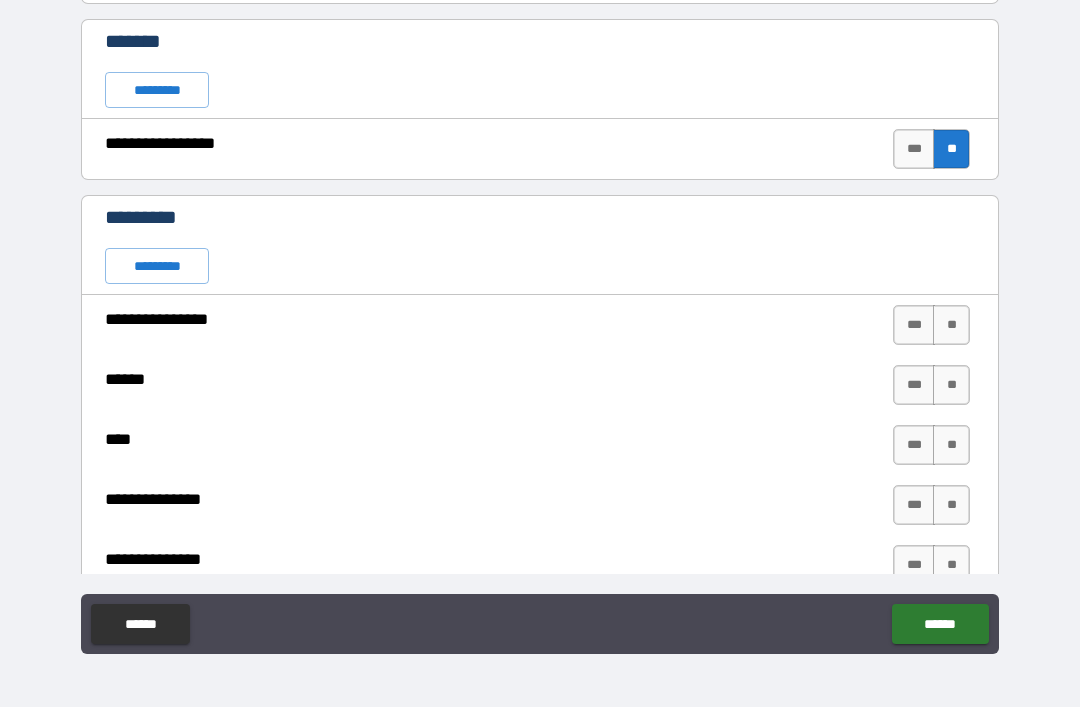 click on "**" at bounding box center [951, 325] 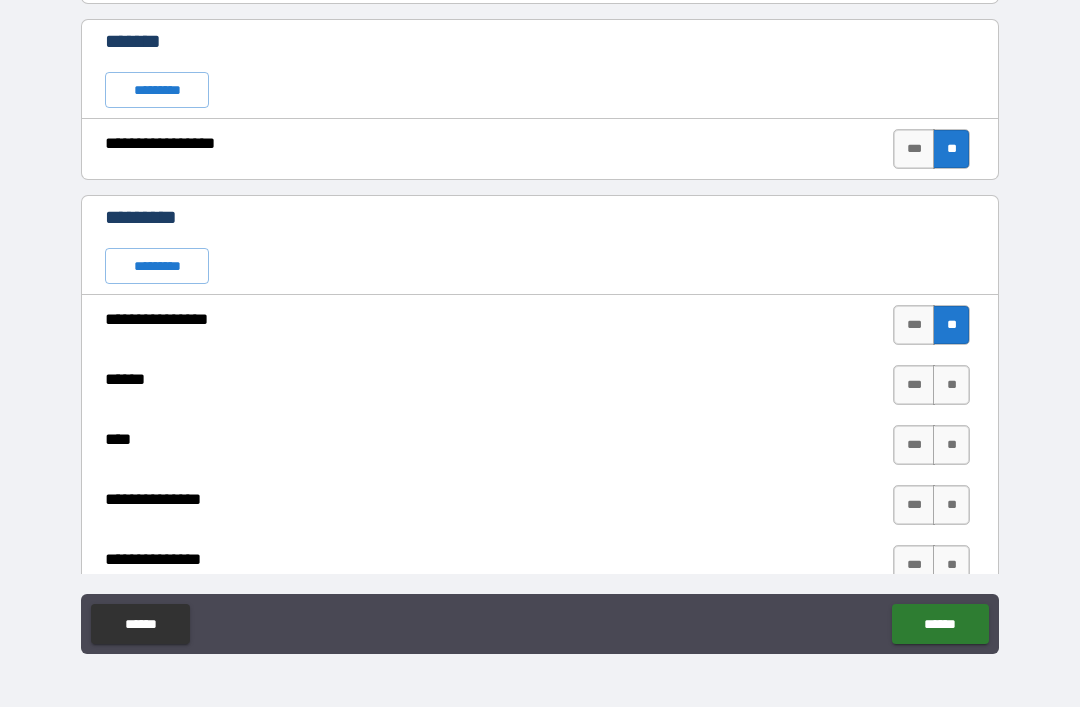 click on "**" at bounding box center [951, 385] 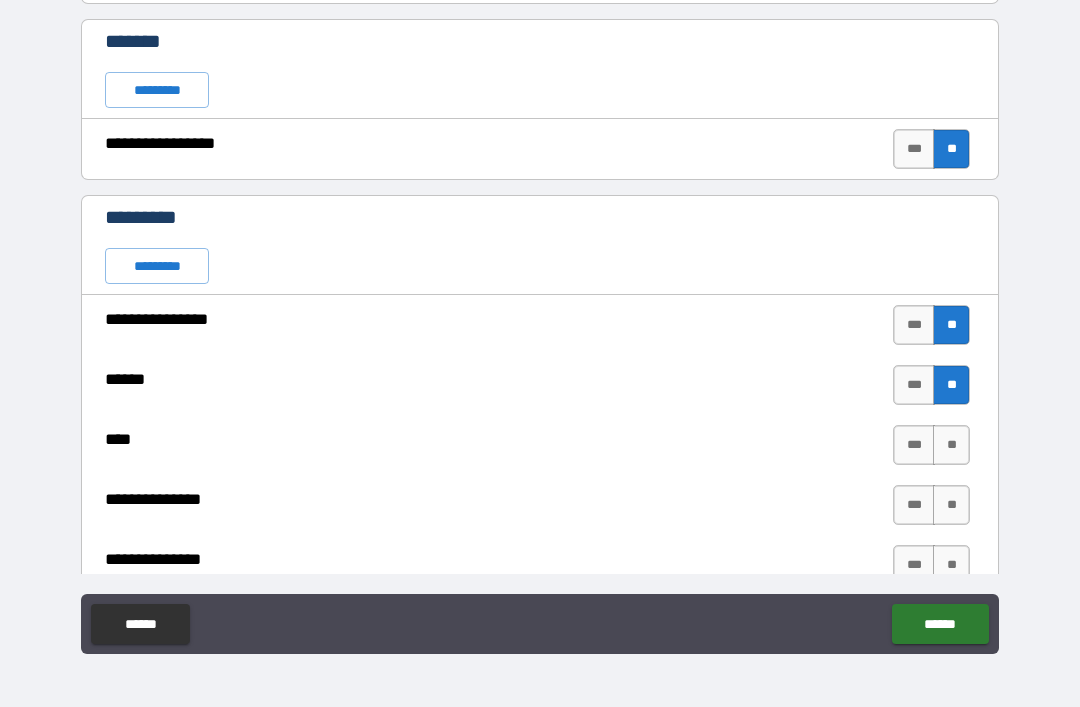 click on "**" at bounding box center [951, 445] 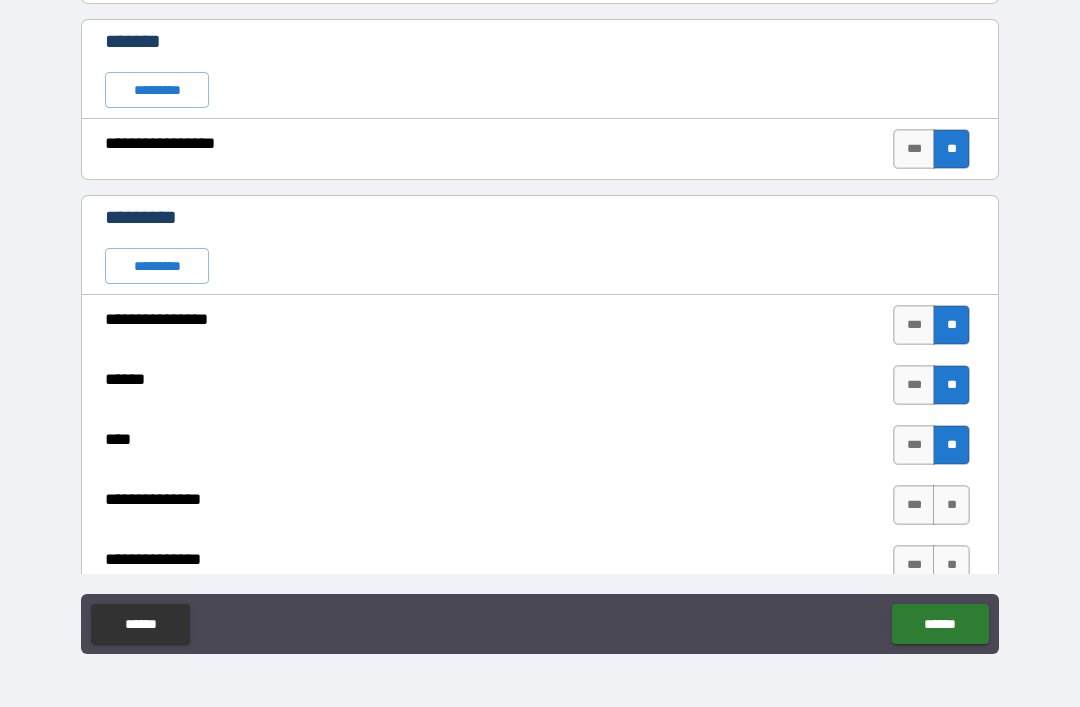 click on "**** *** **" at bounding box center [540, 450] 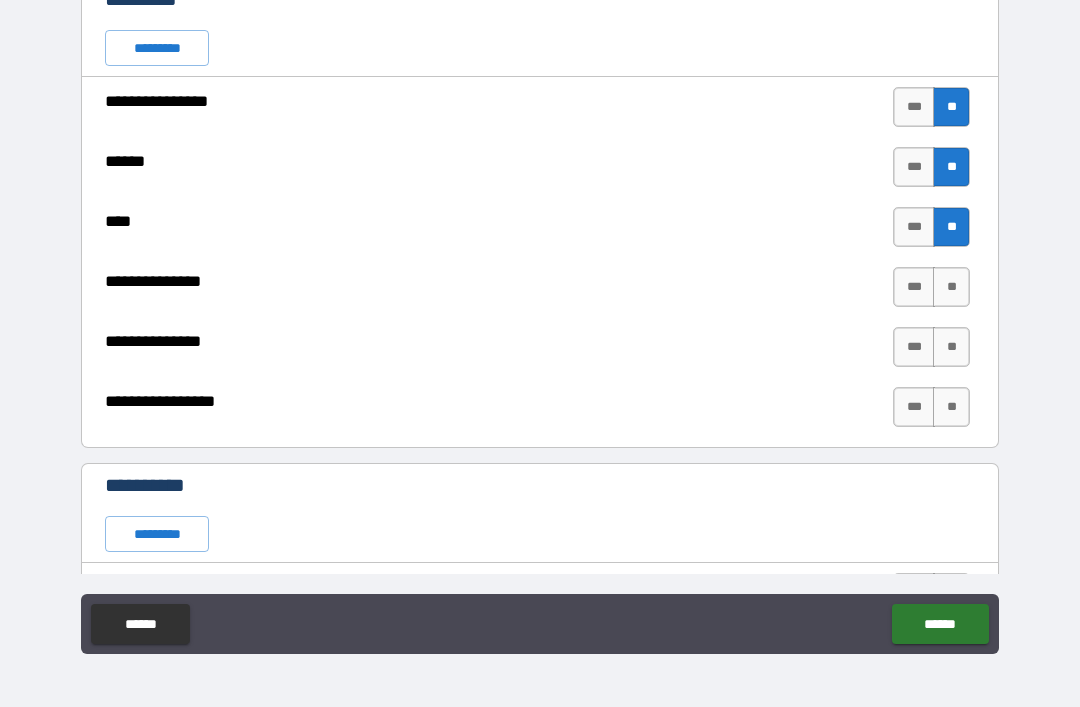 scroll, scrollTop: 2453, scrollLeft: 0, axis: vertical 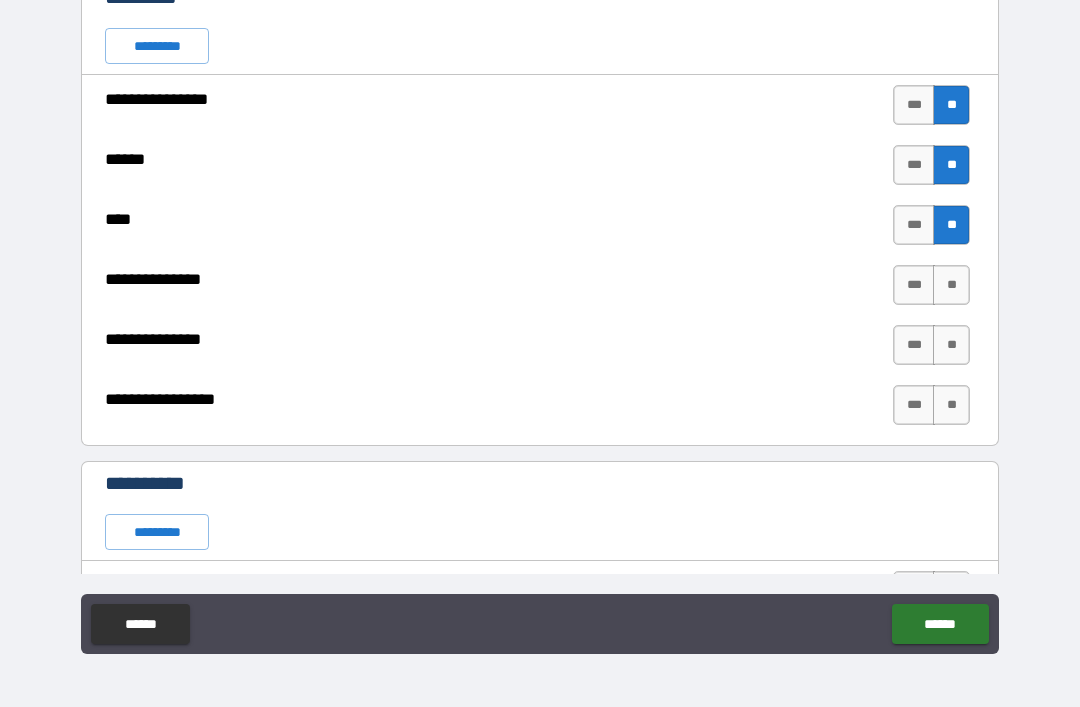 click on "**" at bounding box center [951, 285] 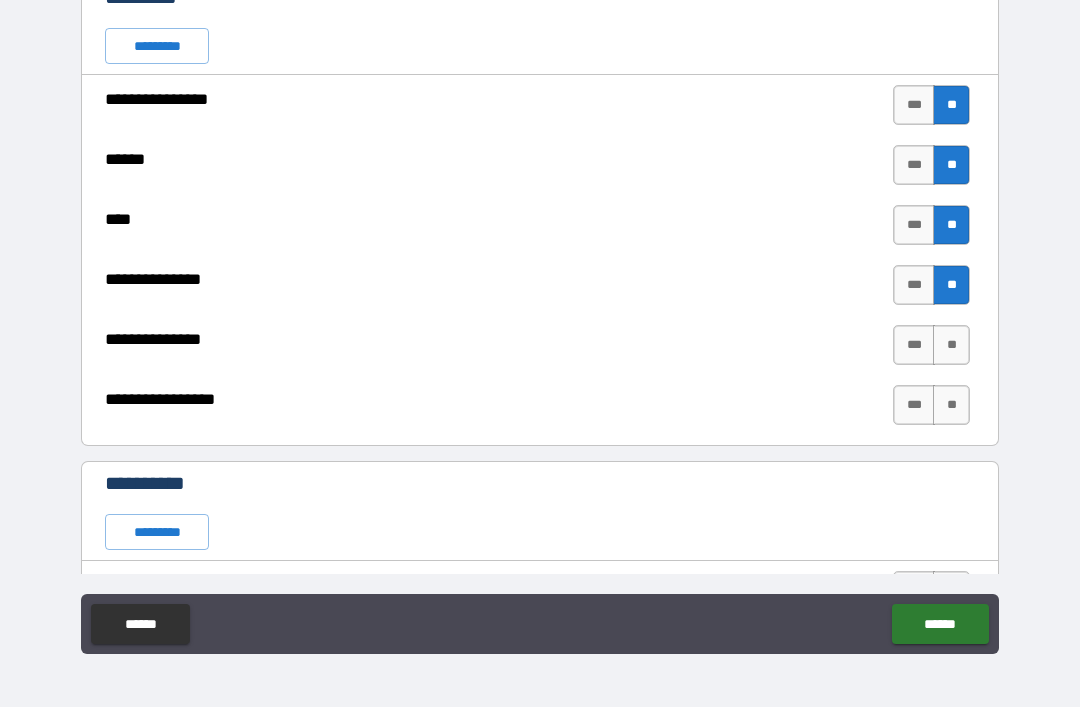 click on "**" at bounding box center (951, 345) 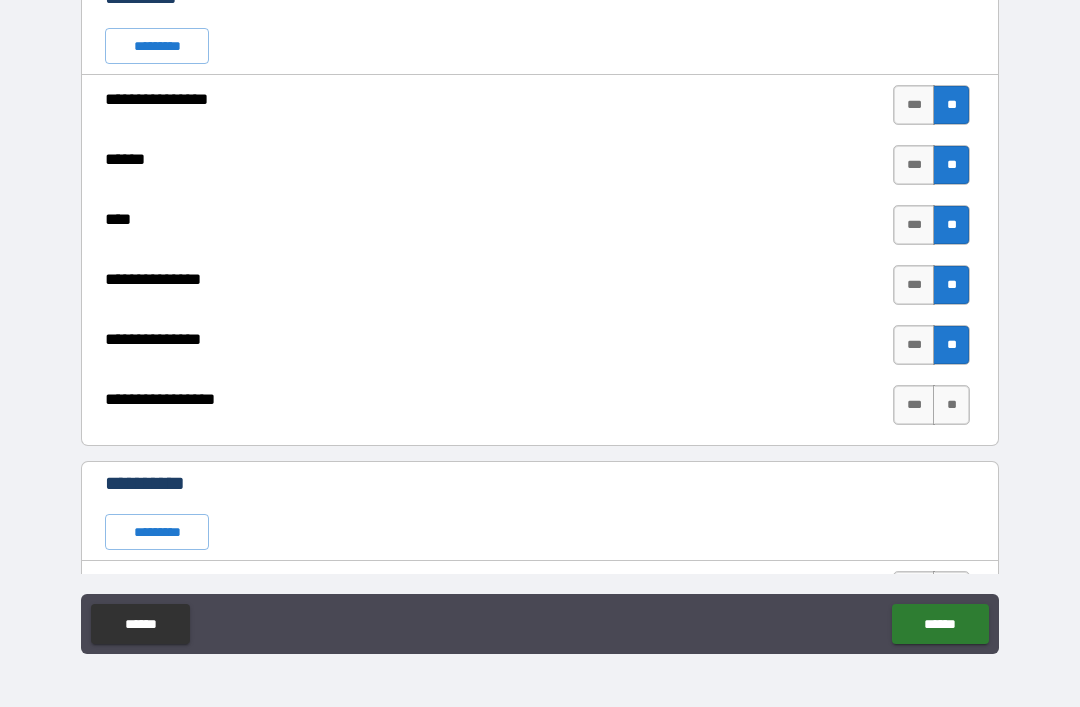 click on "**" at bounding box center (951, 405) 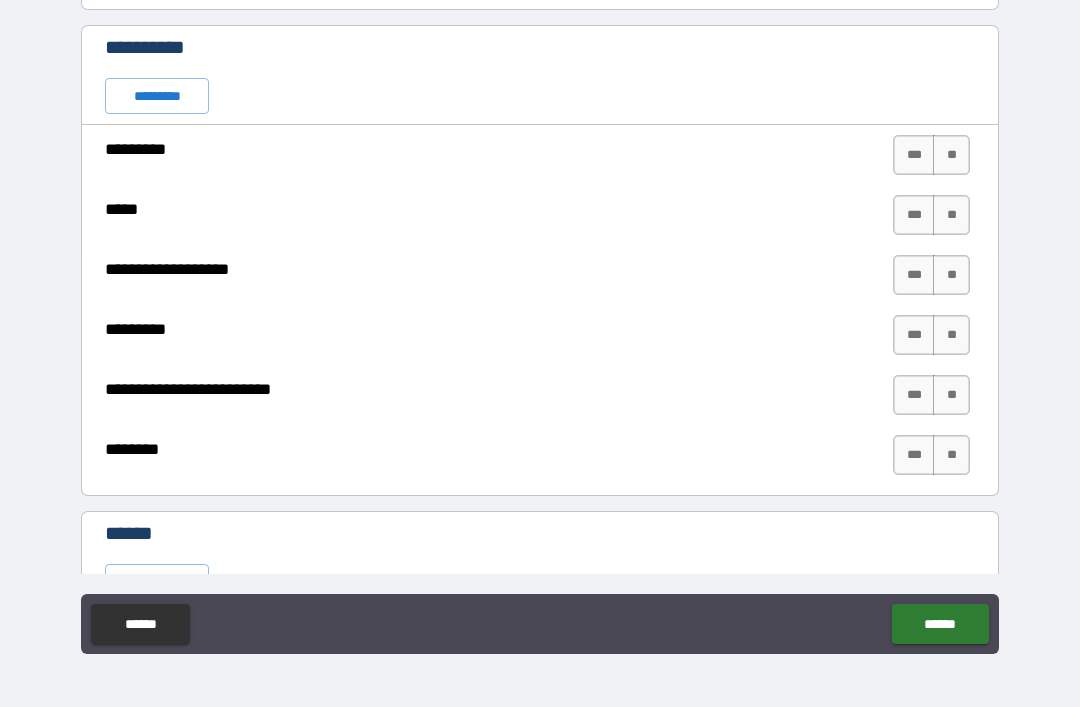 scroll, scrollTop: 2890, scrollLeft: 0, axis: vertical 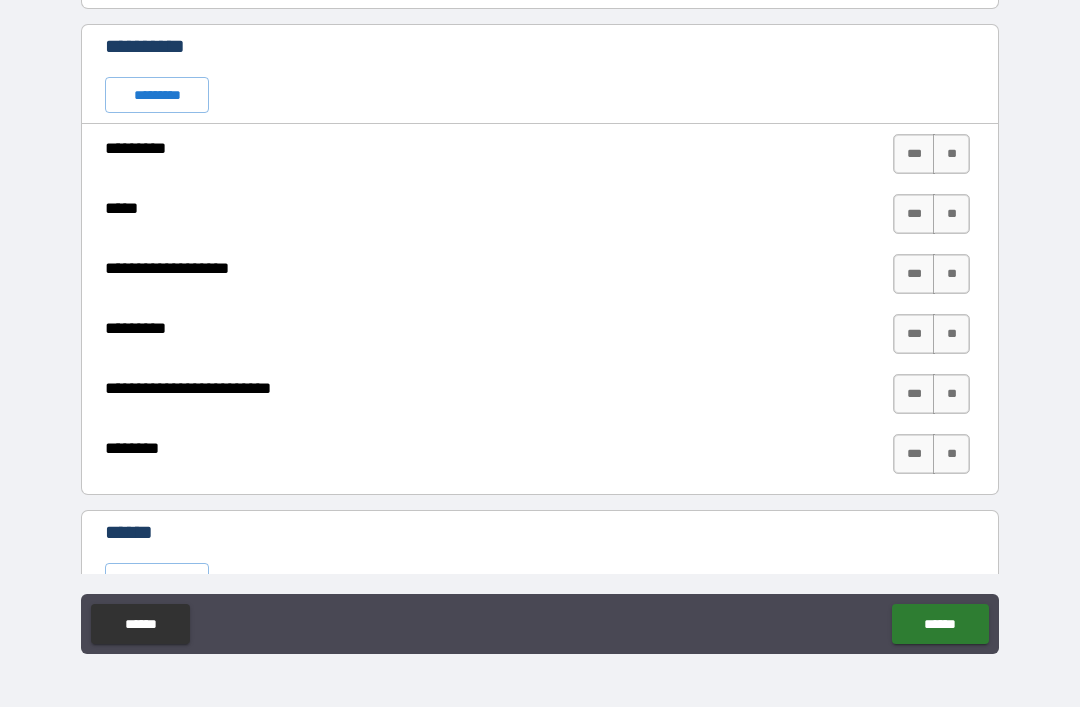 click on "***" at bounding box center (914, 154) 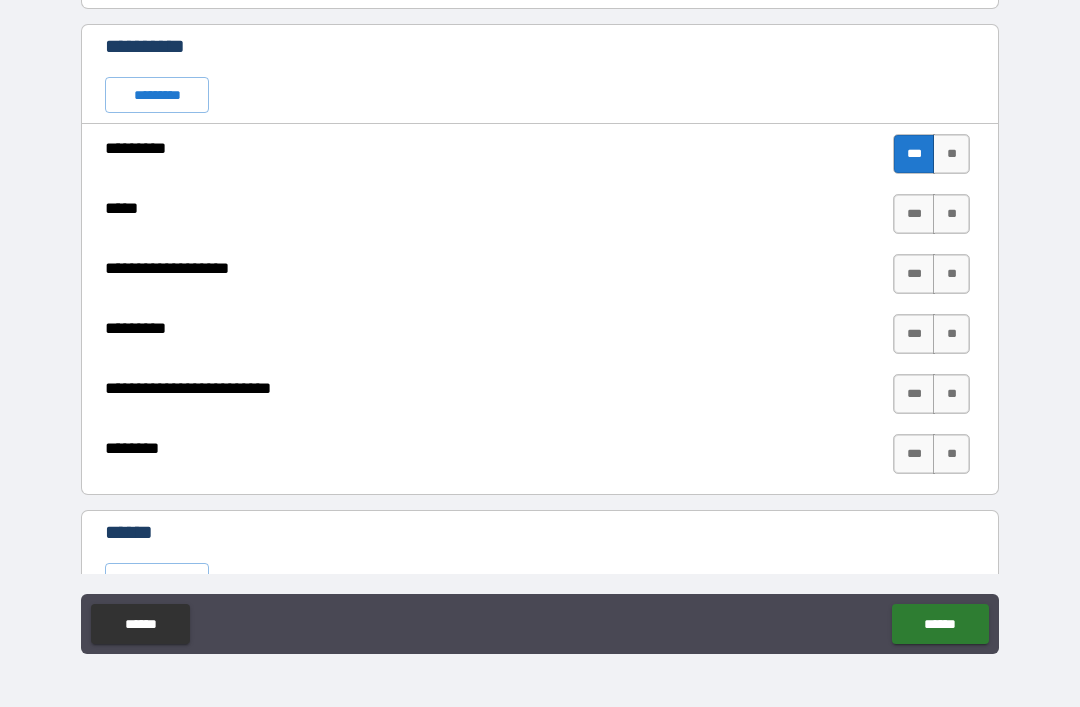 click on "**" at bounding box center [951, 214] 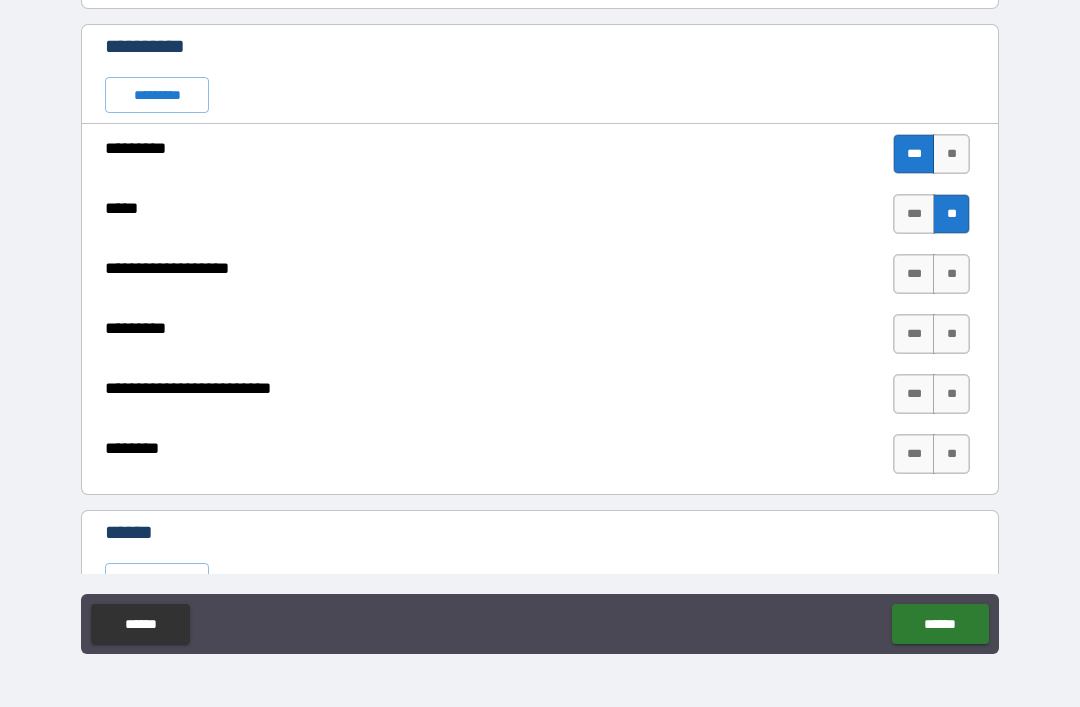click on "**" at bounding box center (951, 274) 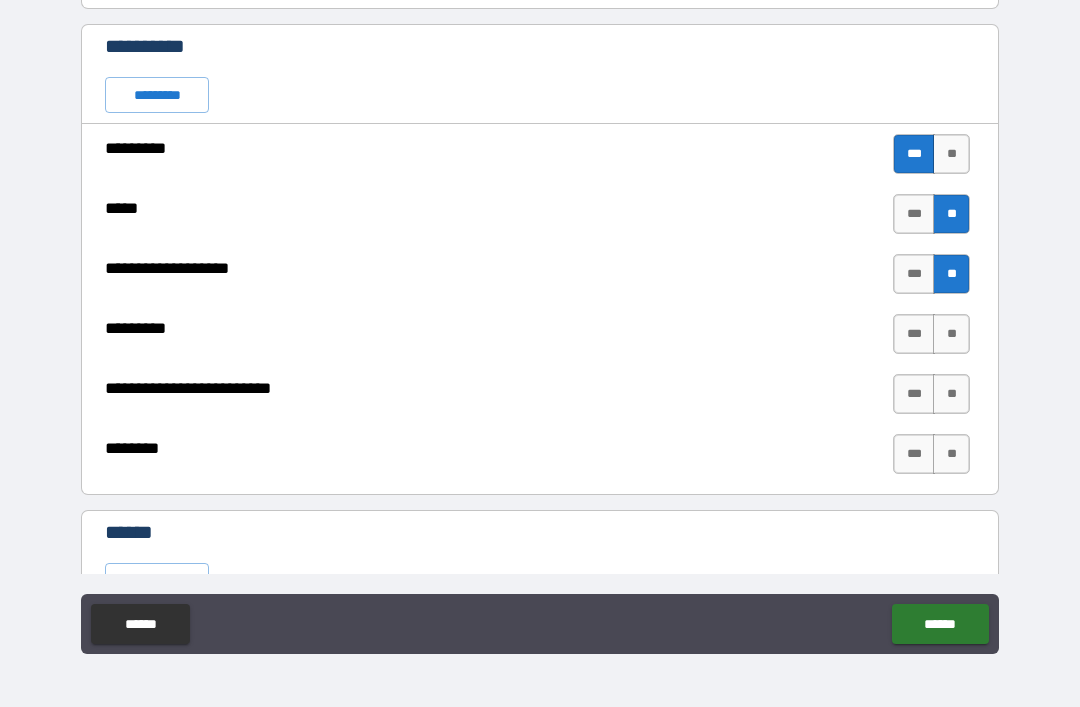 click on "**" at bounding box center (951, 274) 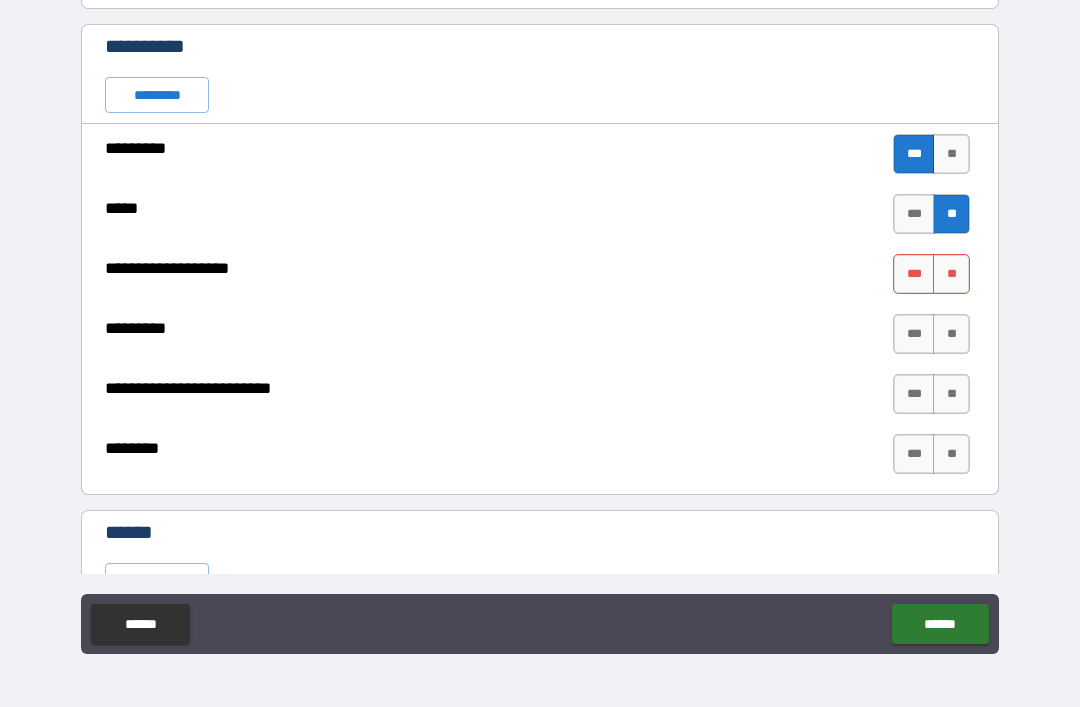 click on "**" at bounding box center [951, 394] 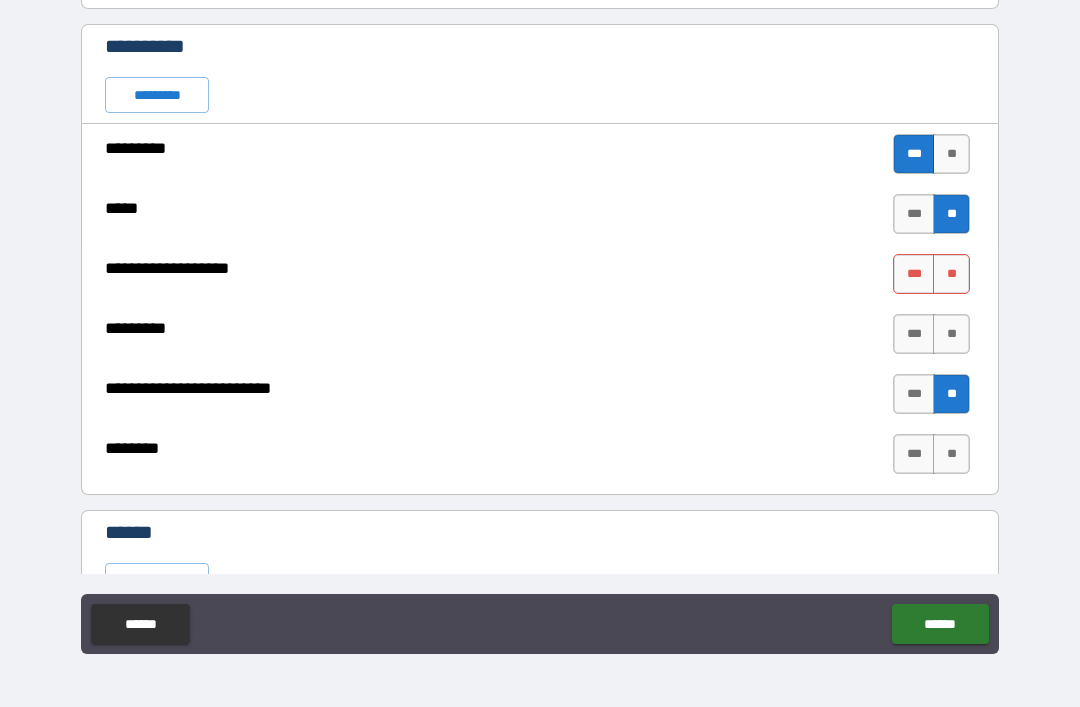 click on "**" at bounding box center (951, 274) 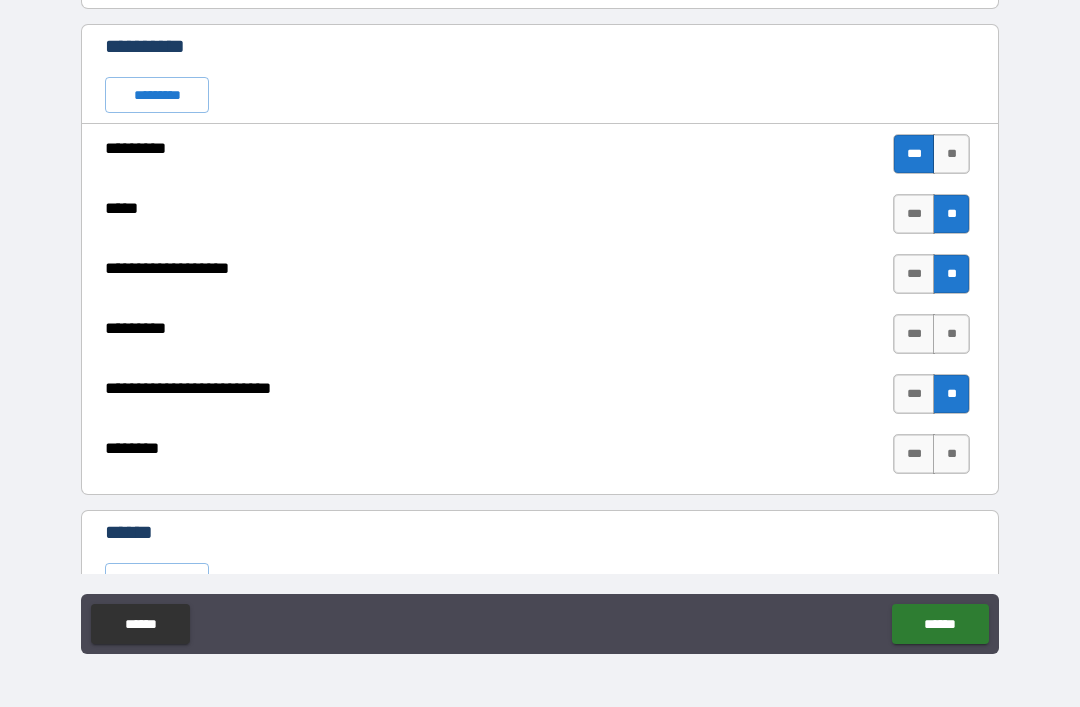 click on "**" at bounding box center (951, 334) 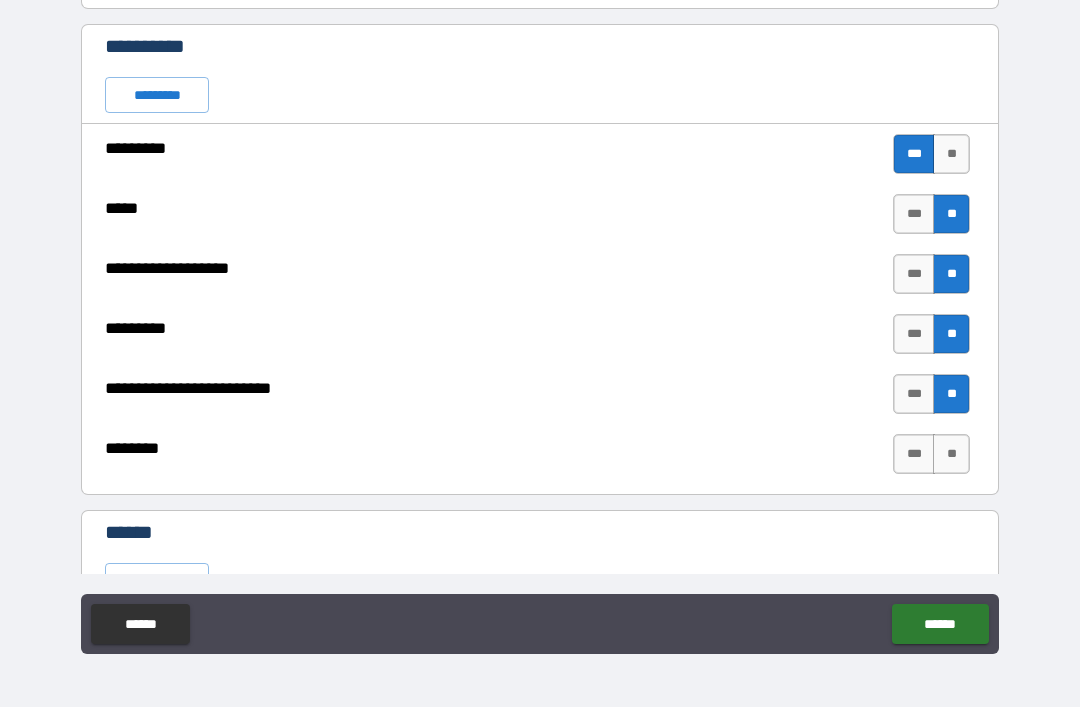 click on "**" at bounding box center [951, 454] 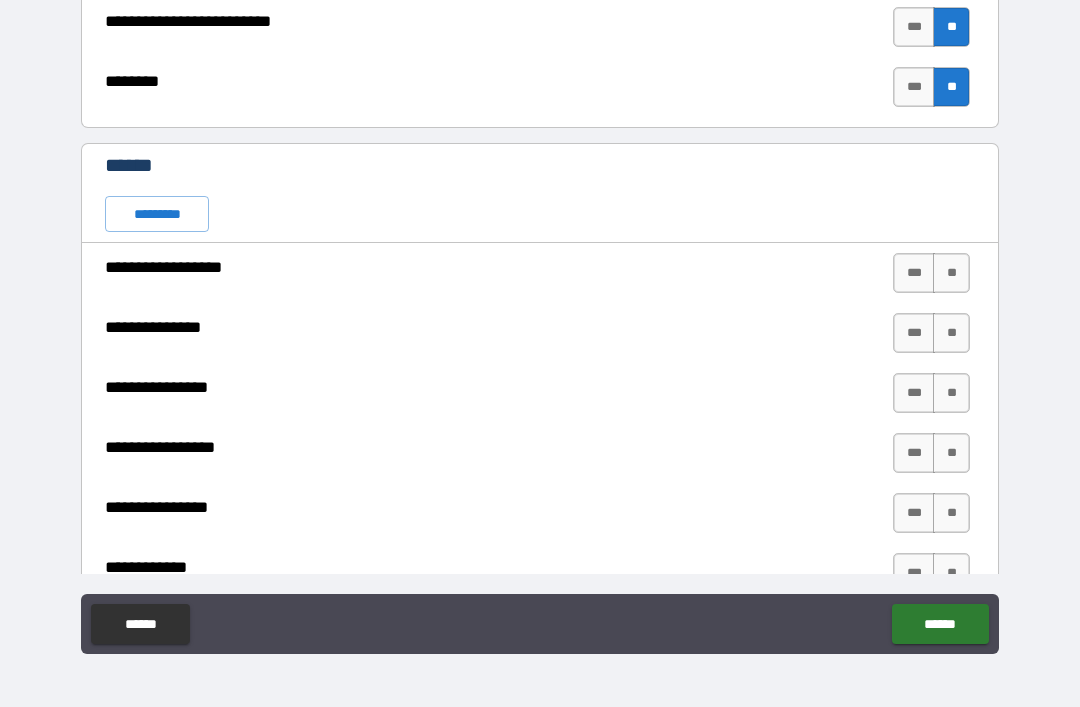 scroll, scrollTop: 3258, scrollLeft: 0, axis: vertical 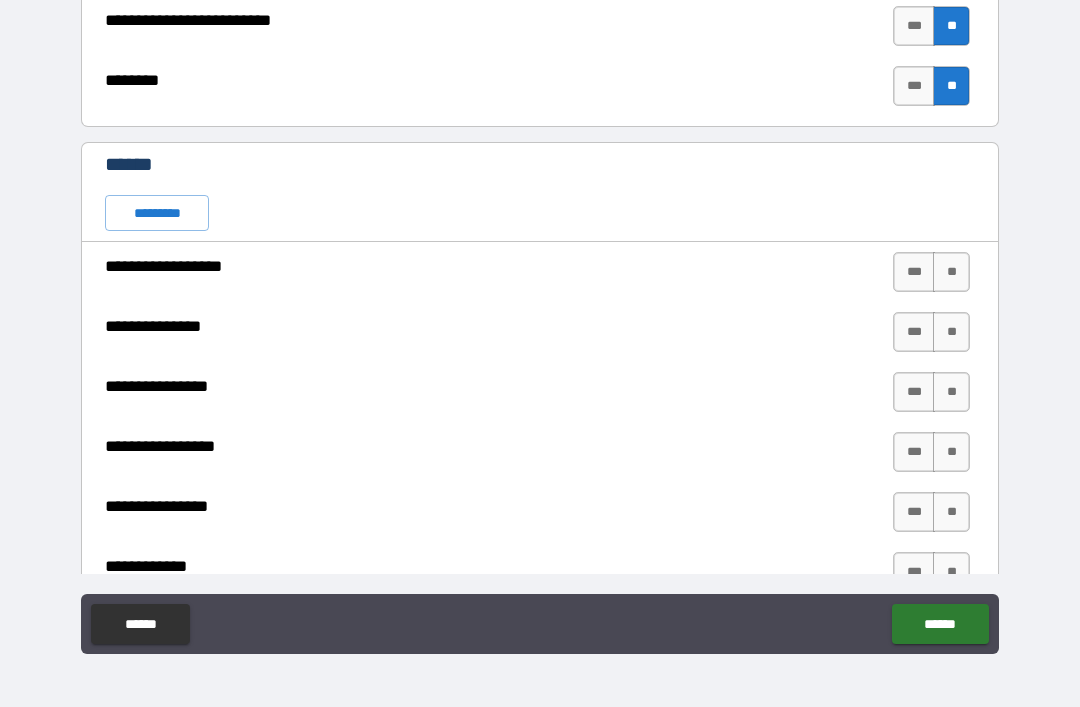 click on "*********" at bounding box center [157, 213] 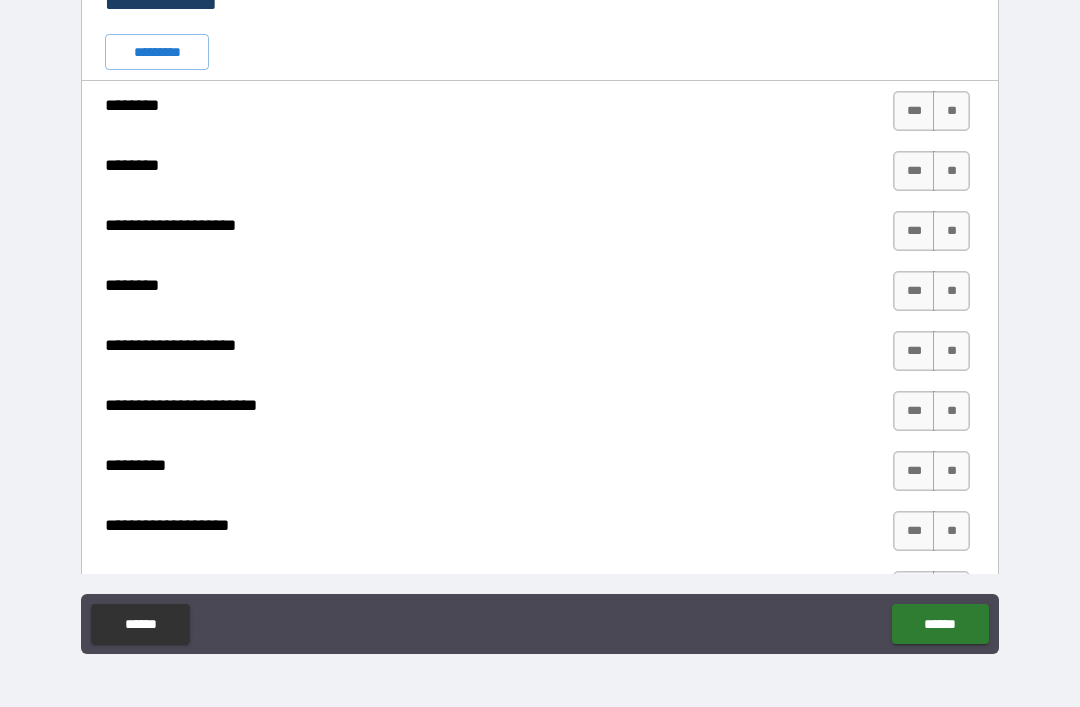 scroll, scrollTop: 4028, scrollLeft: 0, axis: vertical 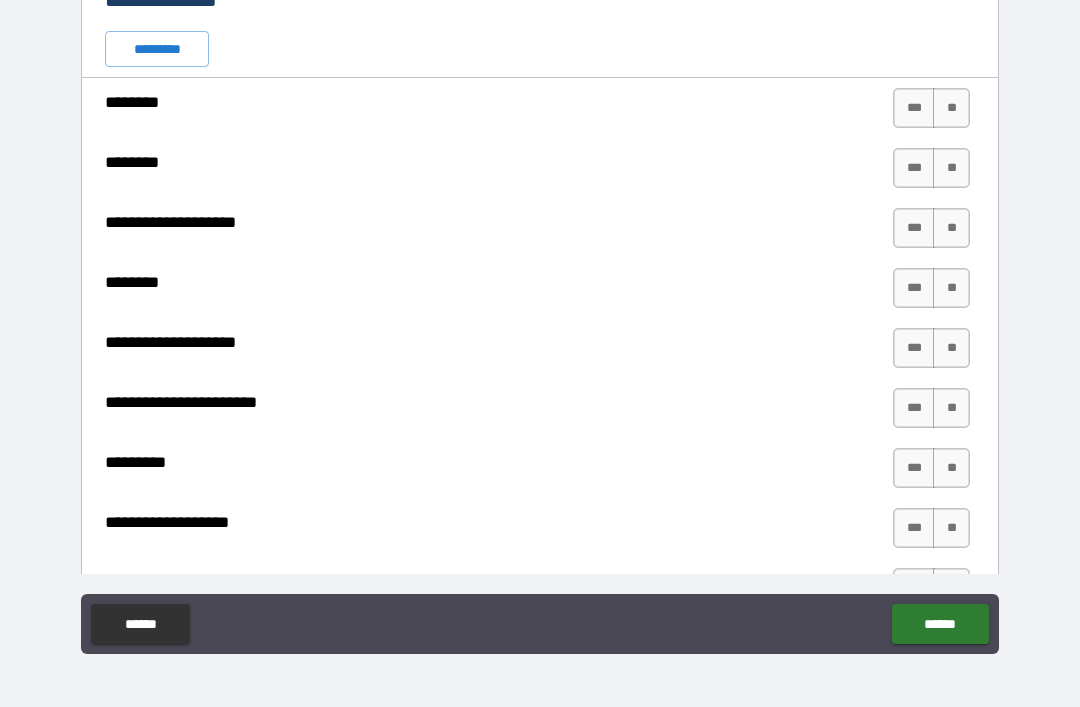 click on "*********" at bounding box center (157, 49) 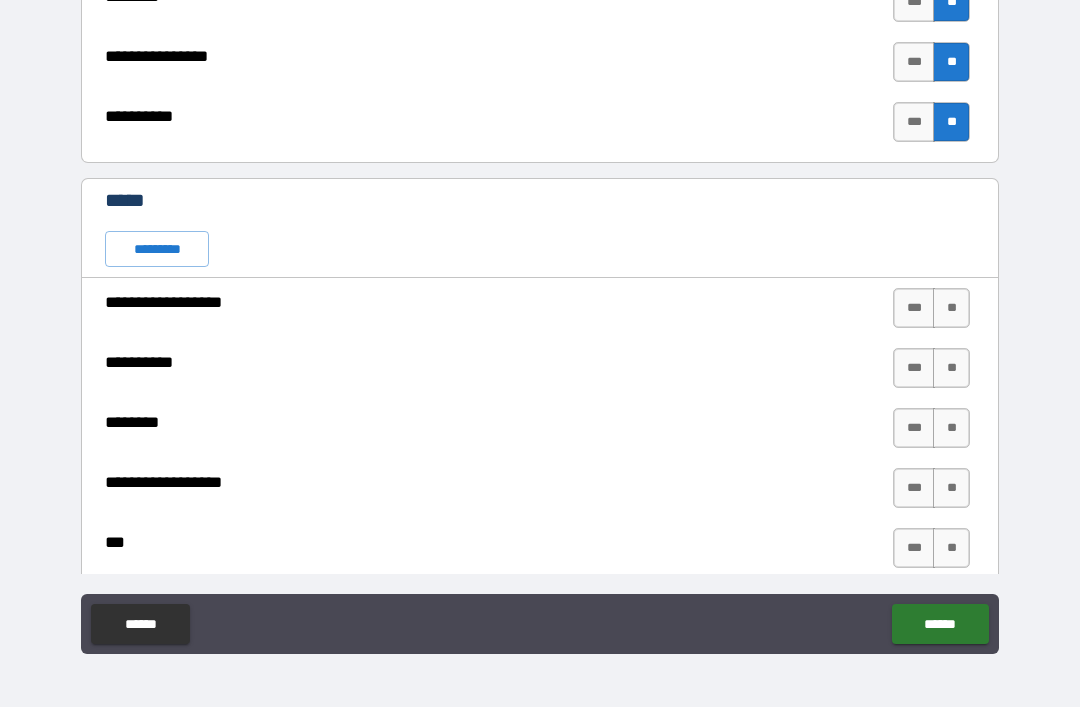 scroll, scrollTop: 4882, scrollLeft: 0, axis: vertical 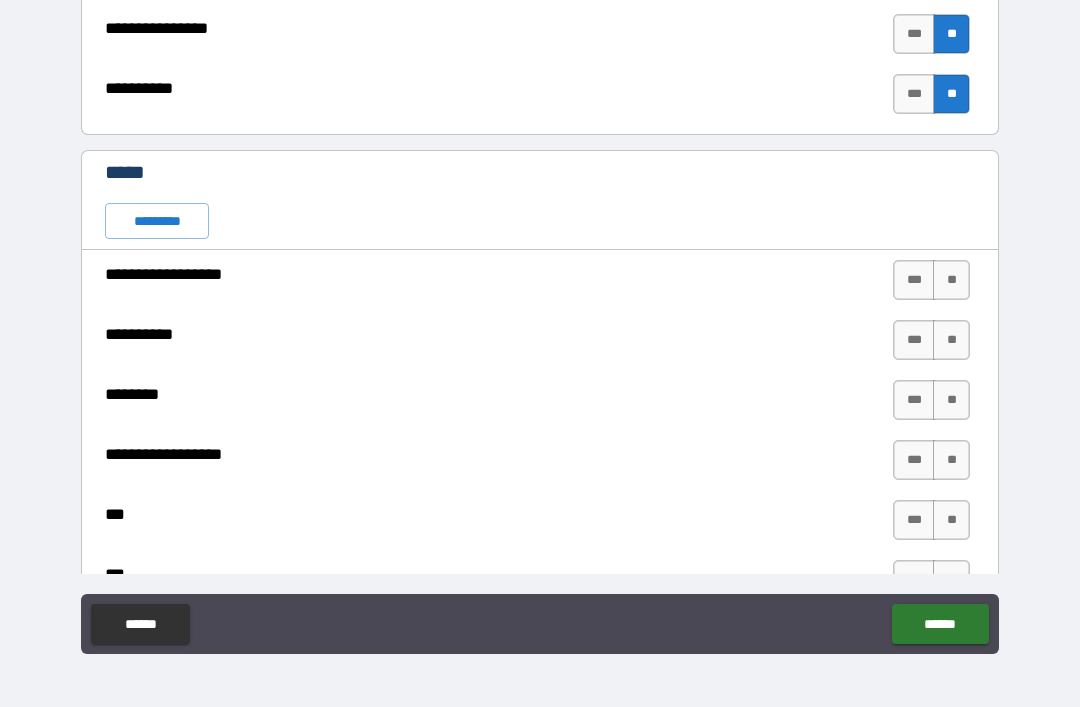 click on "*********" at bounding box center (157, 221) 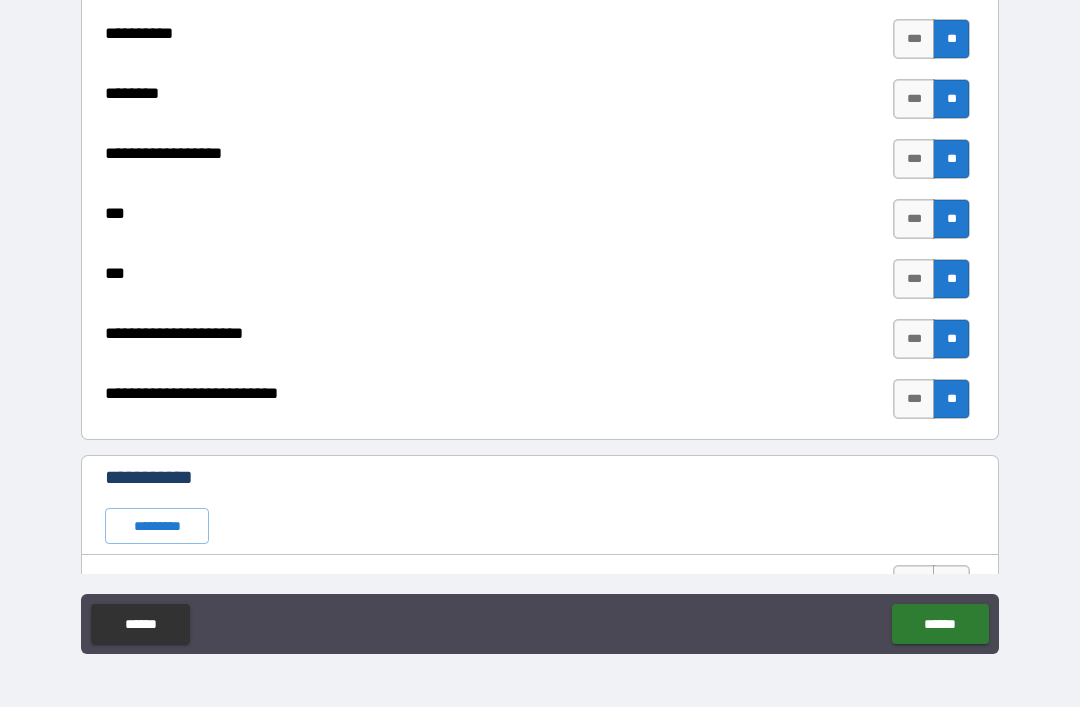 scroll, scrollTop: 5396, scrollLeft: 0, axis: vertical 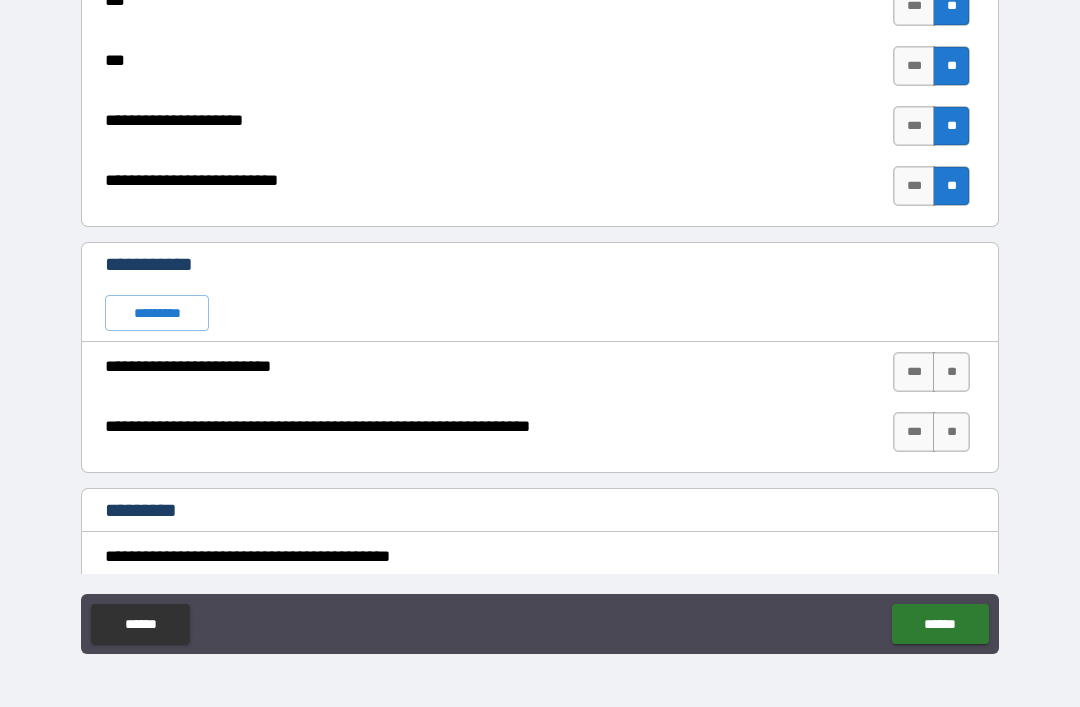 click on "*********" at bounding box center (157, 313) 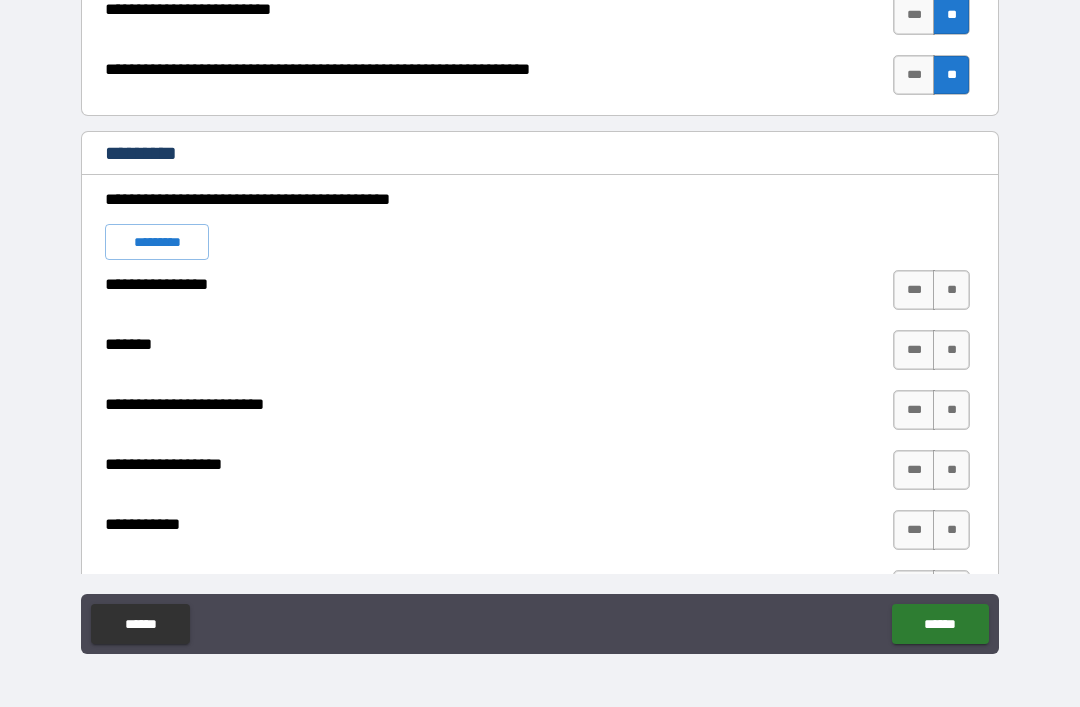 scroll, scrollTop: 5756, scrollLeft: 0, axis: vertical 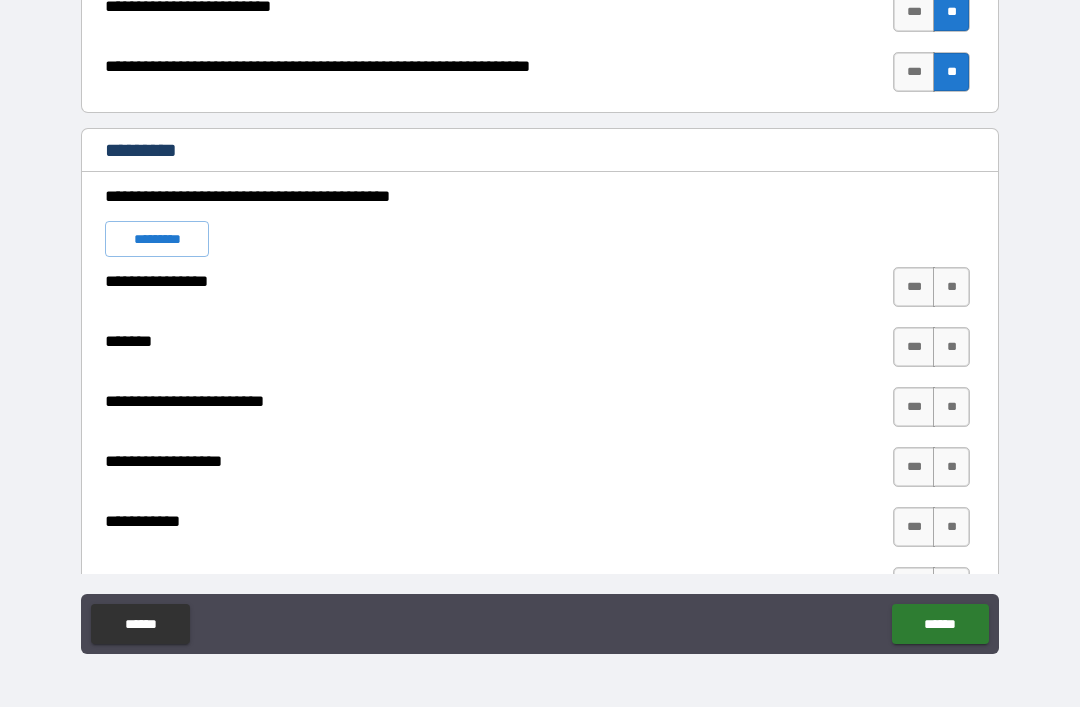 click on "*********" at bounding box center [157, 239] 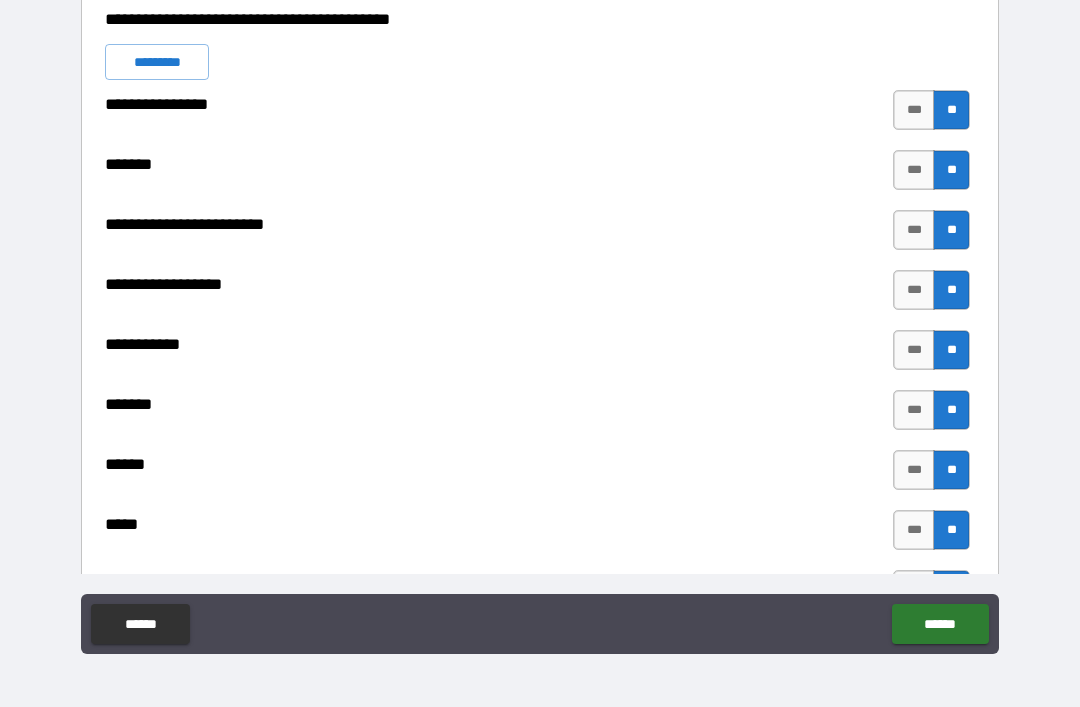 scroll, scrollTop: 5981, scrollLeft: 0, axis: vertical 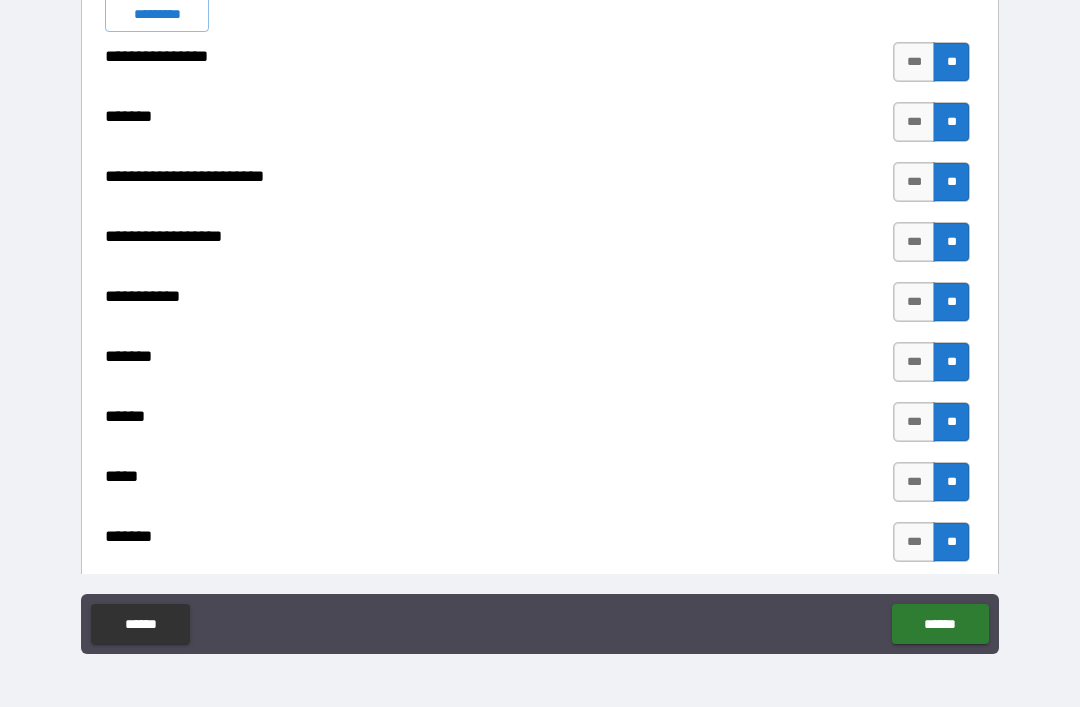 click on "***" at bounding box center (914, 302) 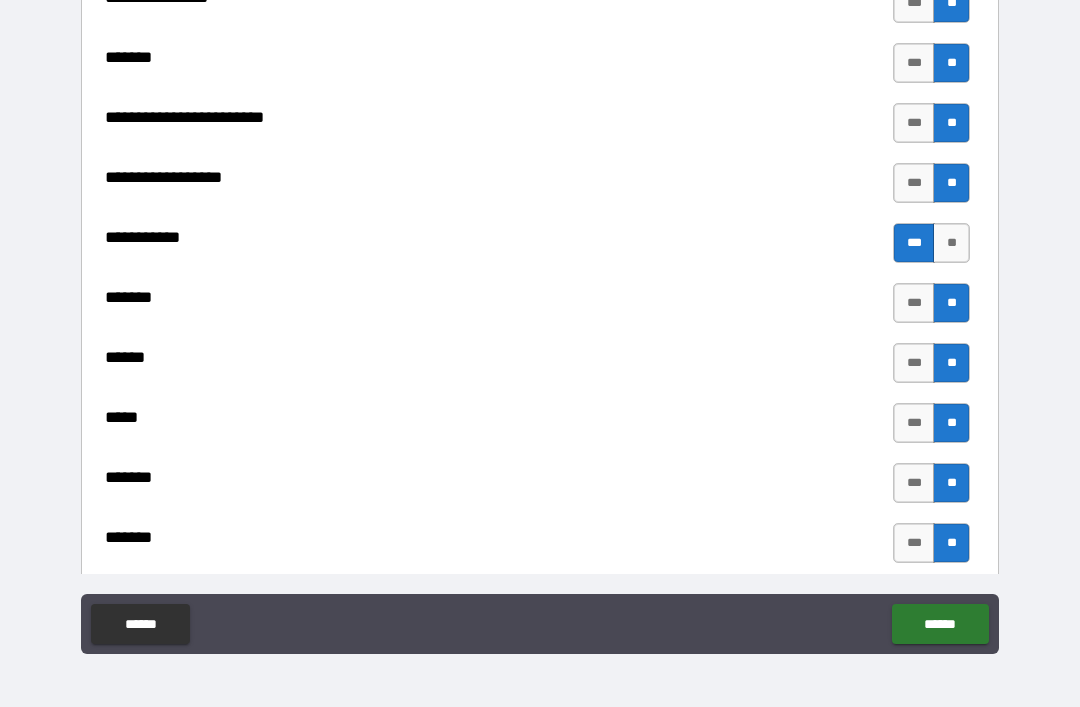 scroll, scrollTop: 6092, scrollLeft: 0, axis: vertical 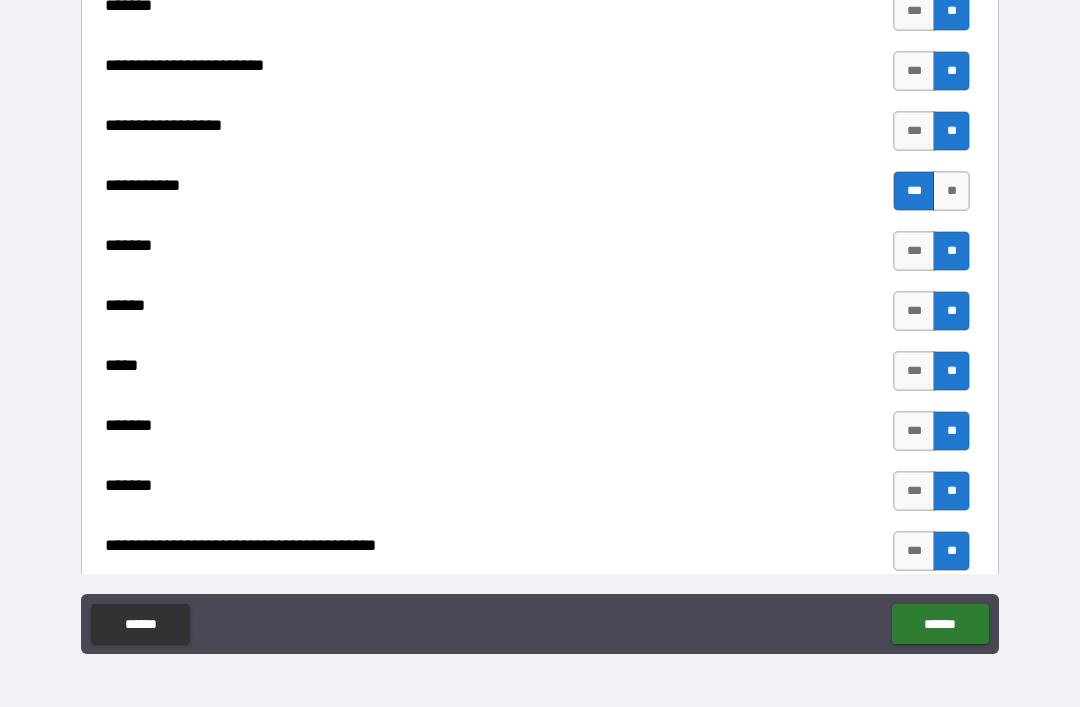 click on "***" at bounding box center (914, 251) 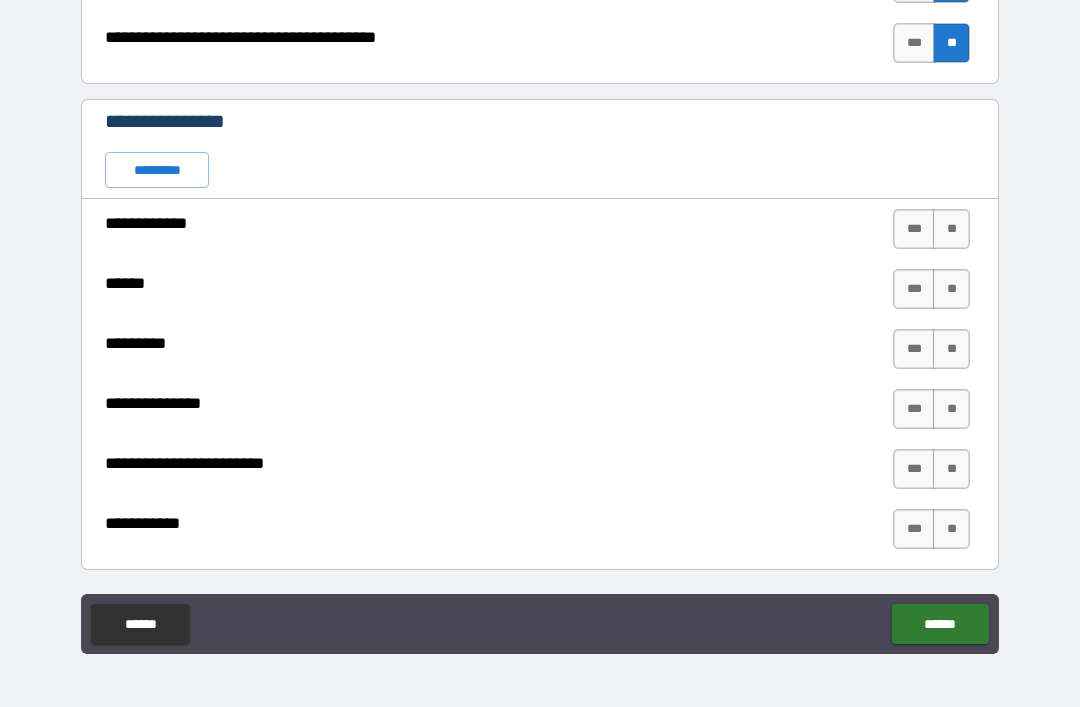 scroll, scrollTop: 6620, scrollLeft: 0, axis: vertical 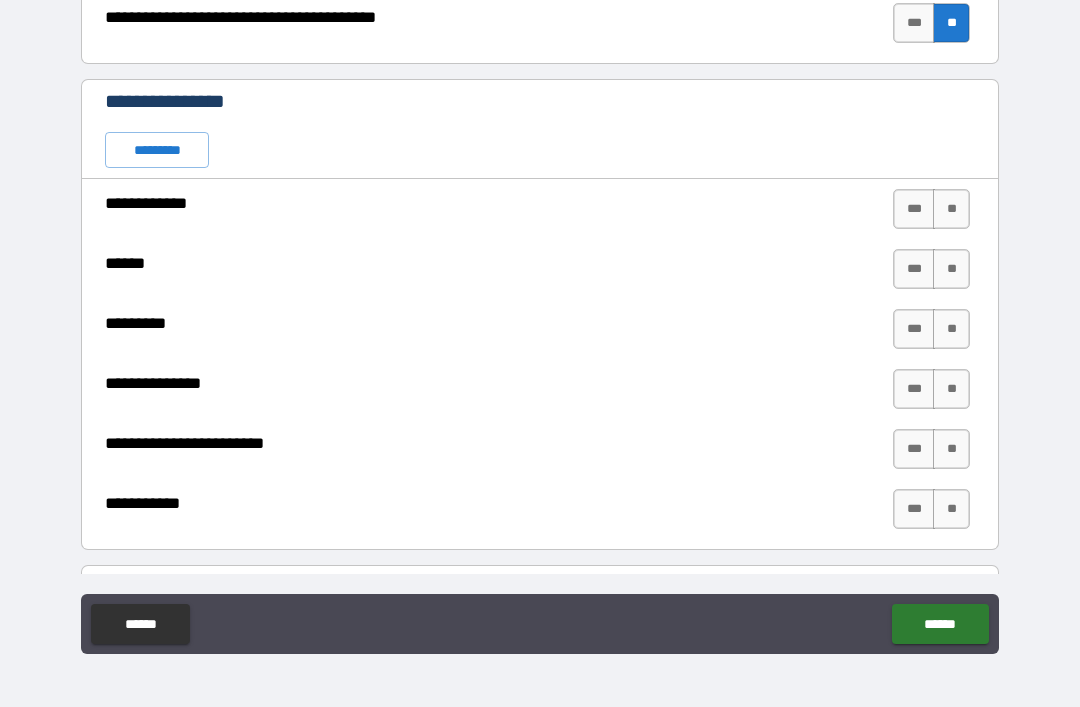 click on "*********" at bounding box center (157, 150) 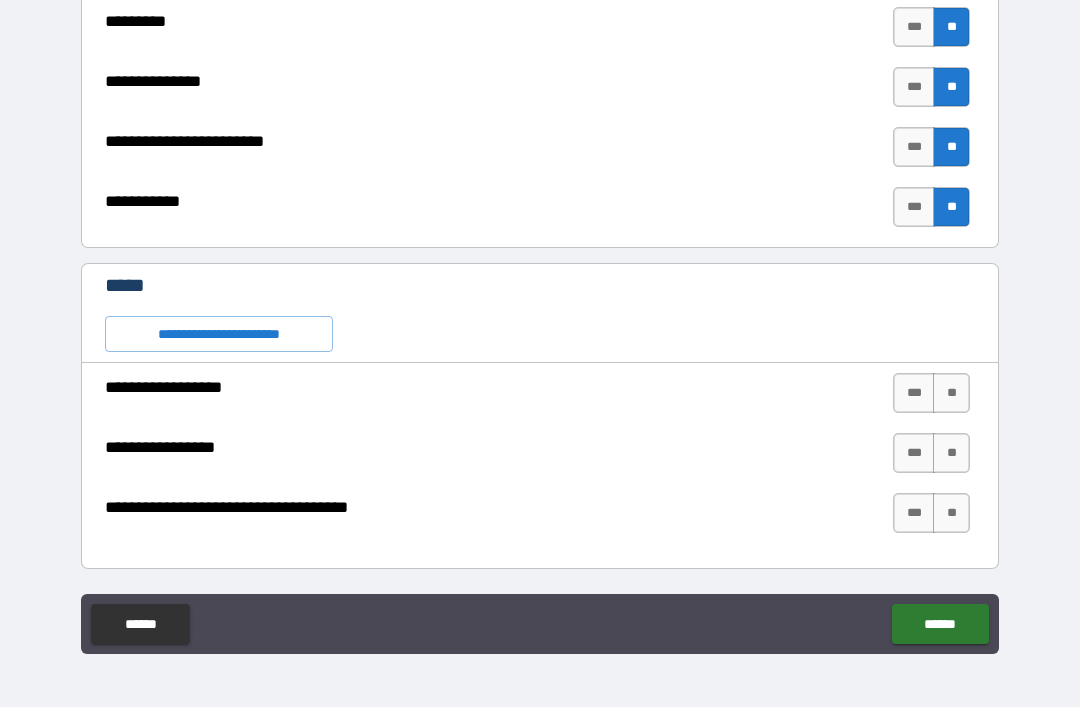 scroll, scrollTop: 6922, scrollLeft: 0, axis: vertical 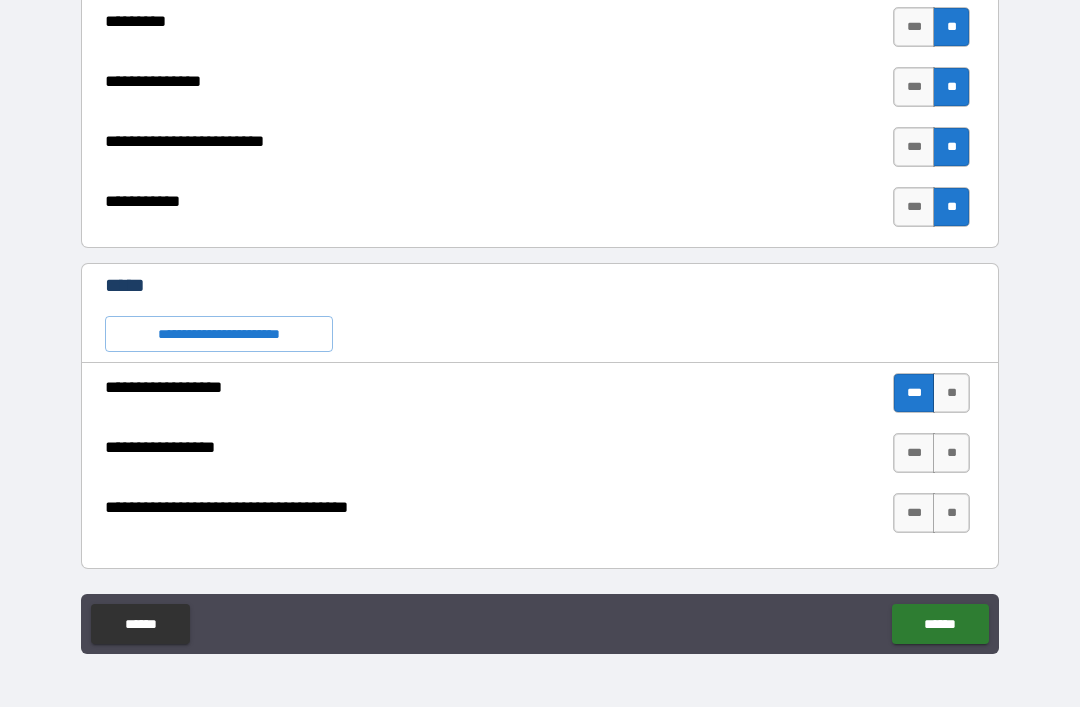 click on "**" at bounding box center (951, 453) 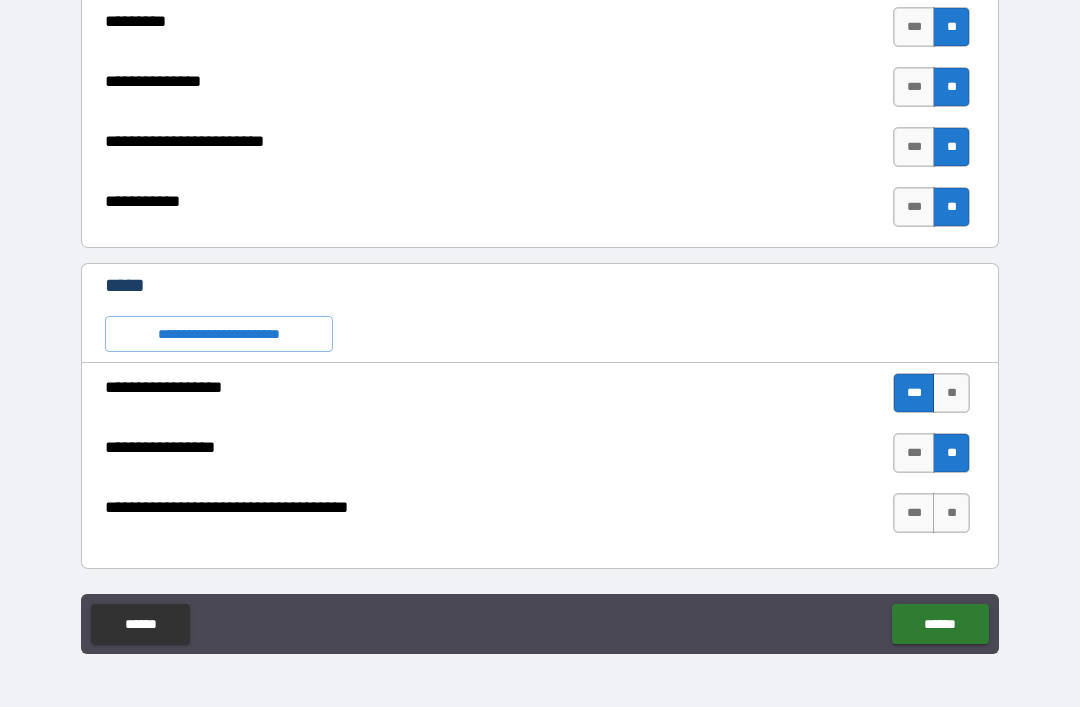 click on "**" at bounding box center (951, 513) 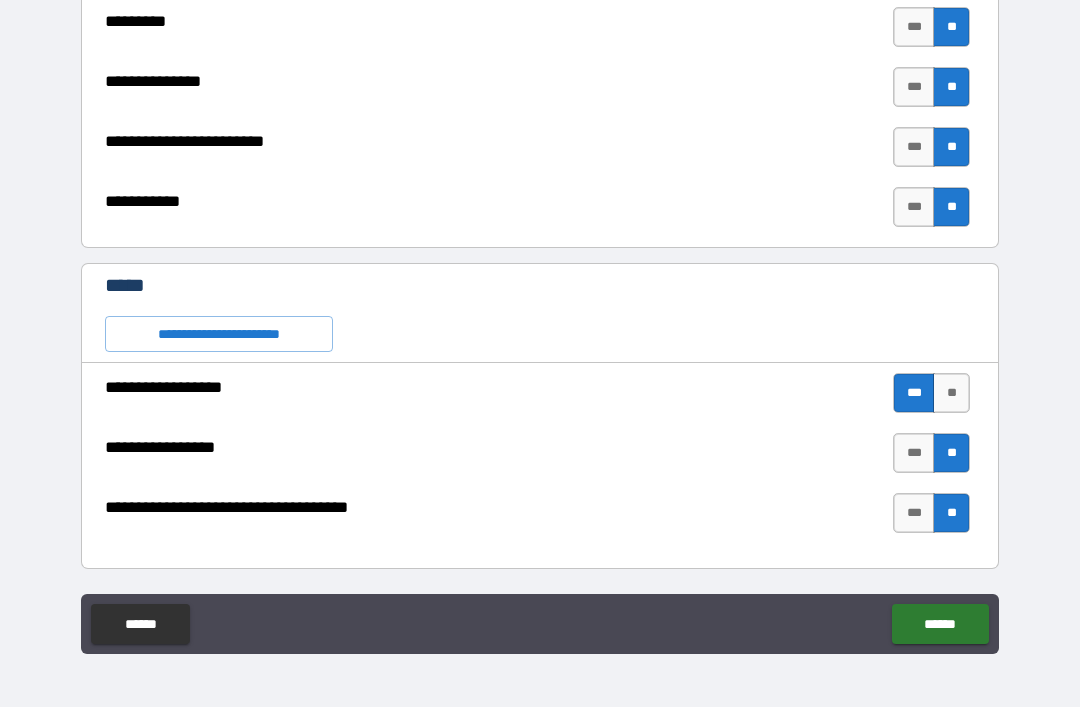 click on "******" at bounding box center [940, 624] 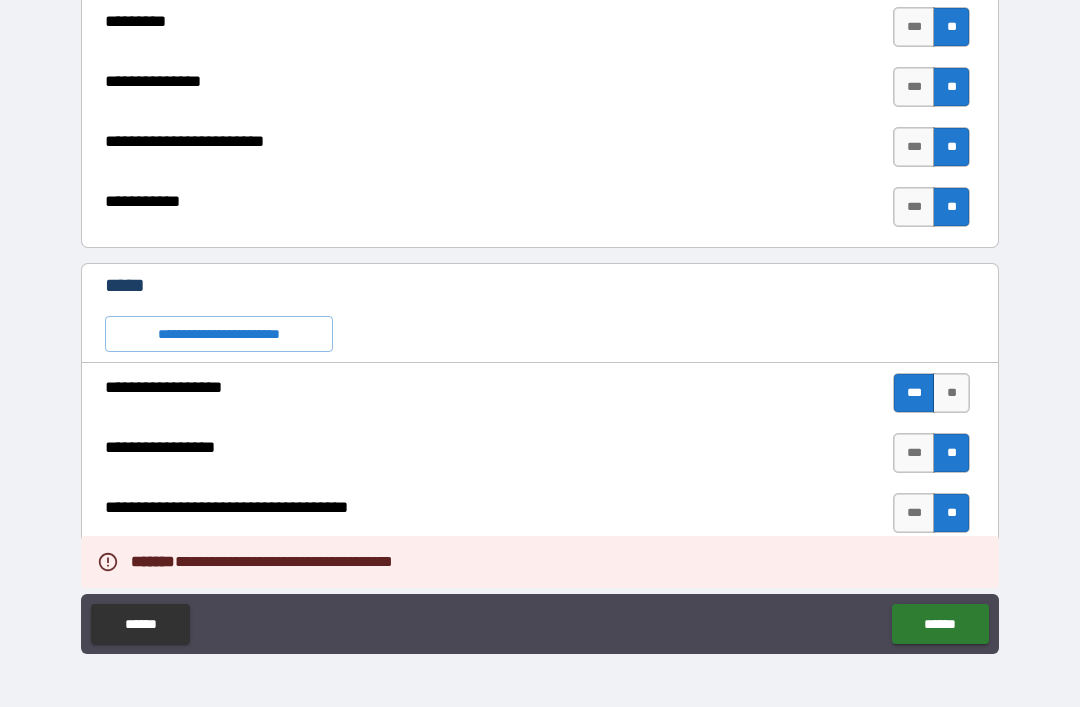 click on "******" at bounding box center [140, 624] 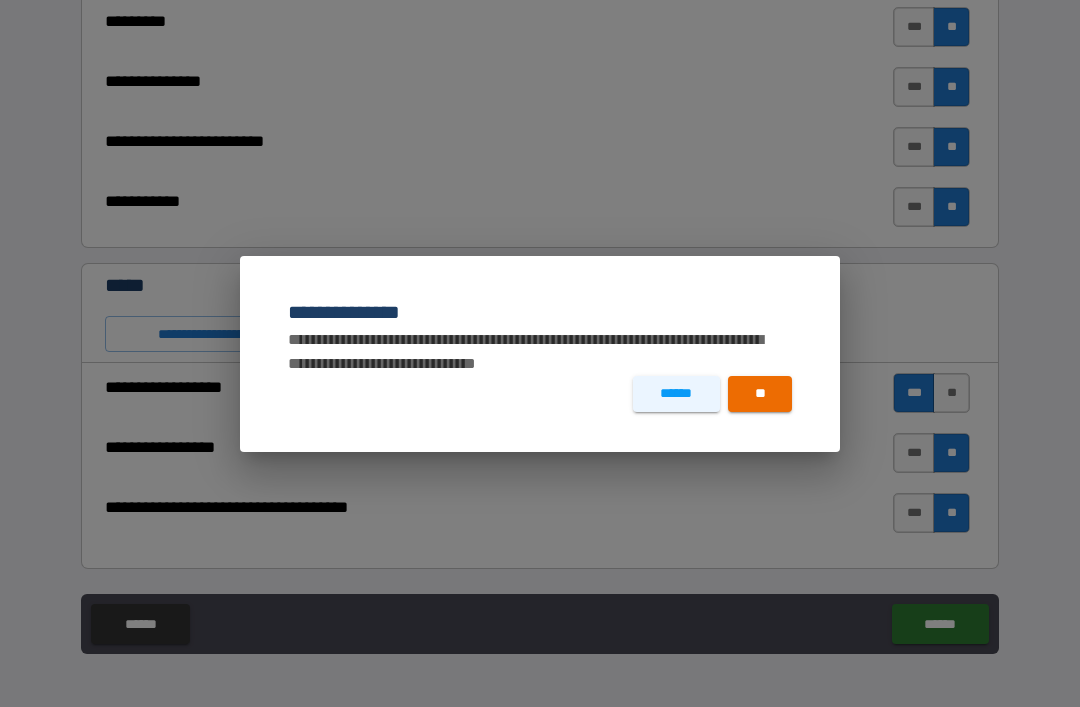 click on "******" at bounding box center (676, 394) 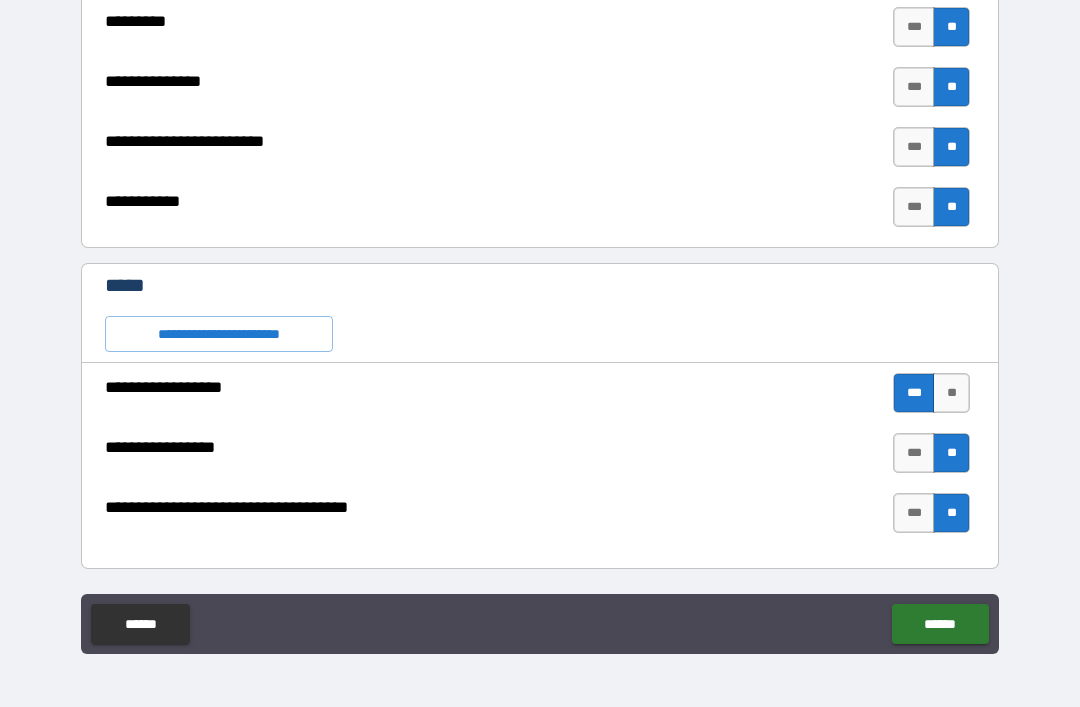 type on "*" 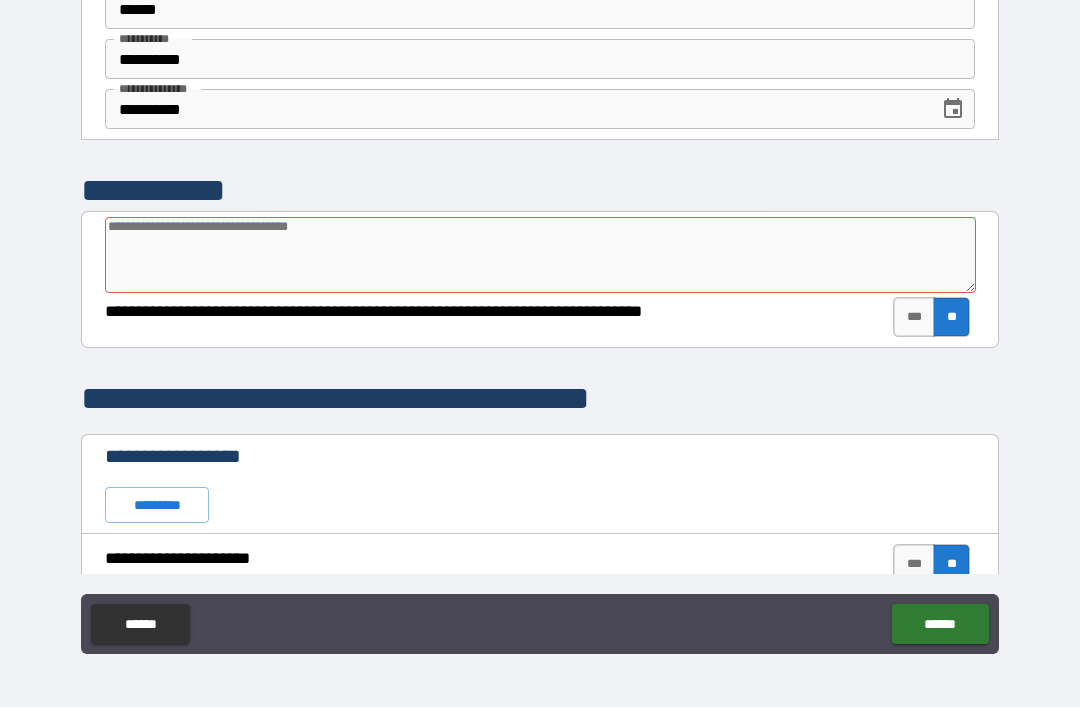 scroll, scrollTop: 0, scrollLeft: 0, axis: both 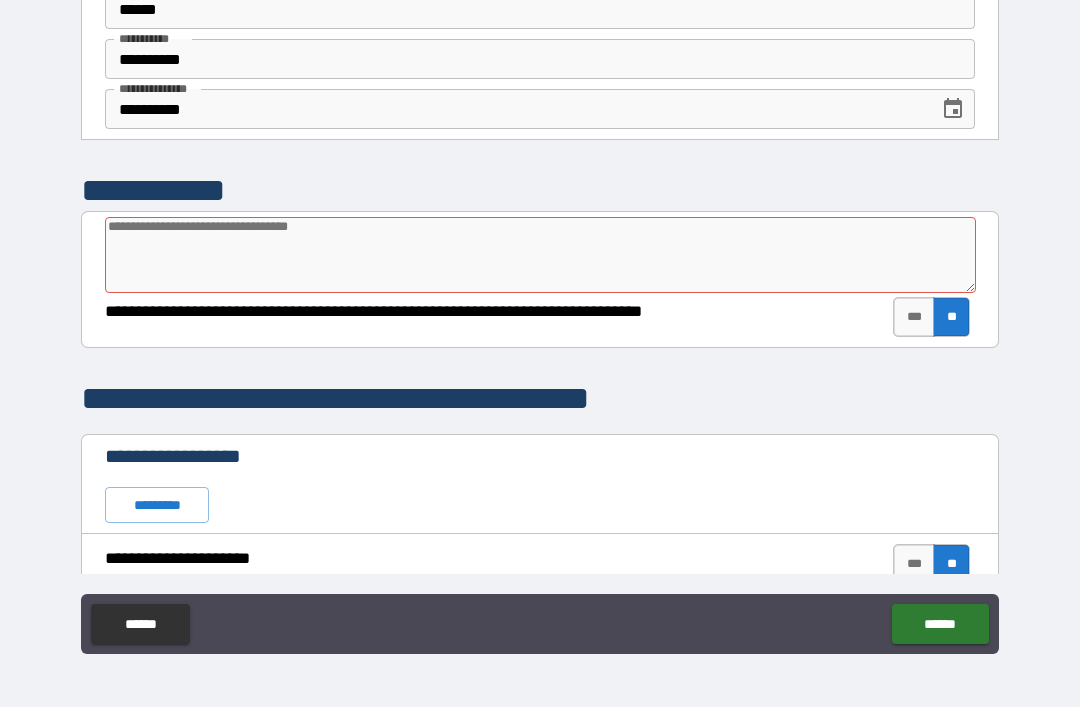 click at bounding box center (540, 255) 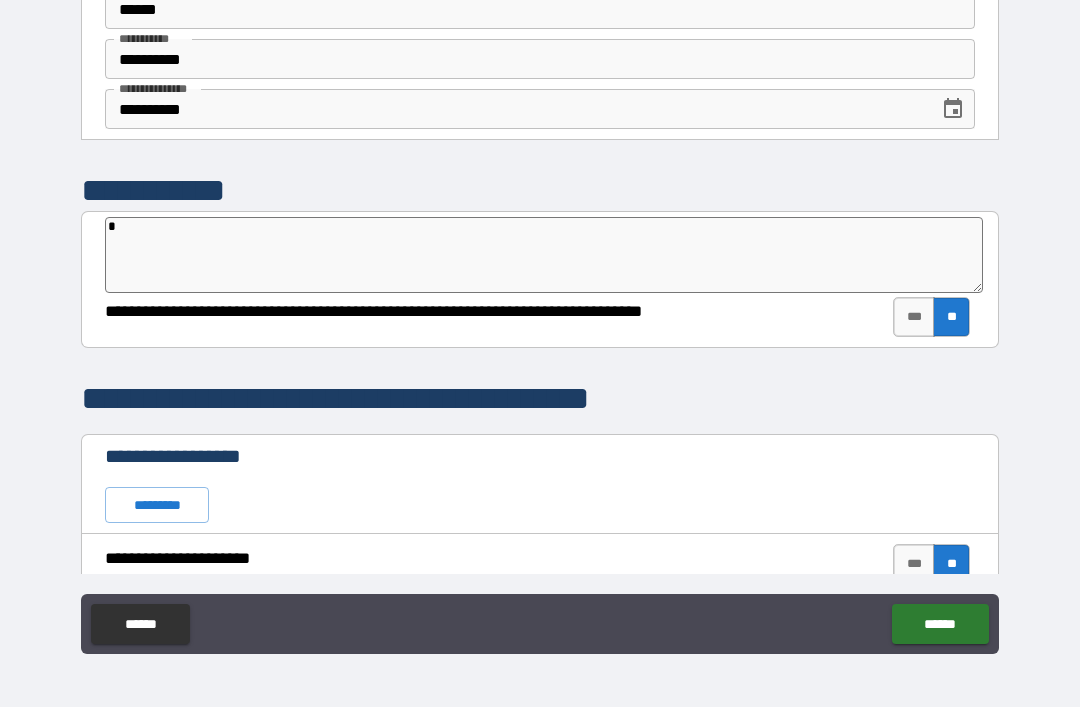 type on "*" 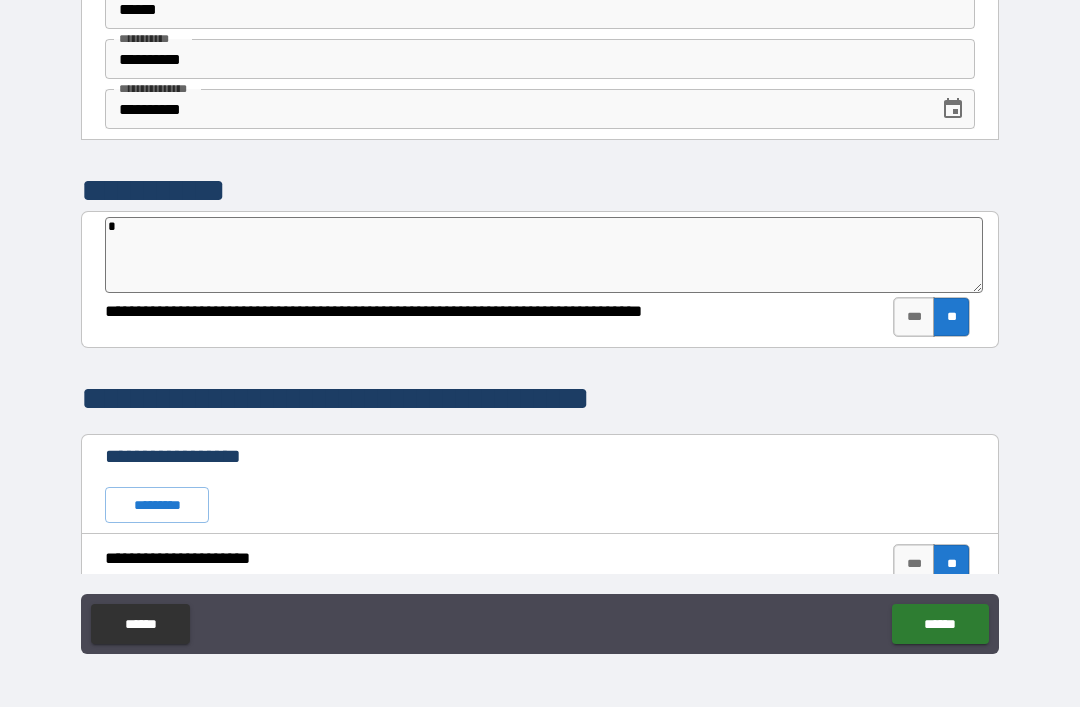 type on "**" 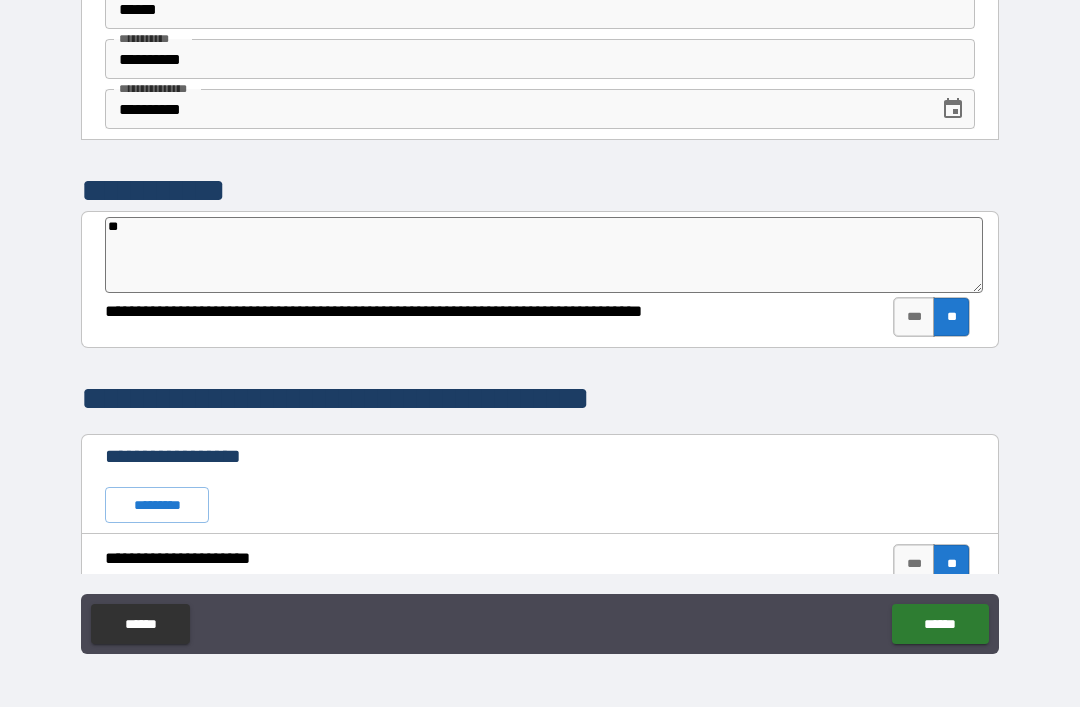 type on "***" 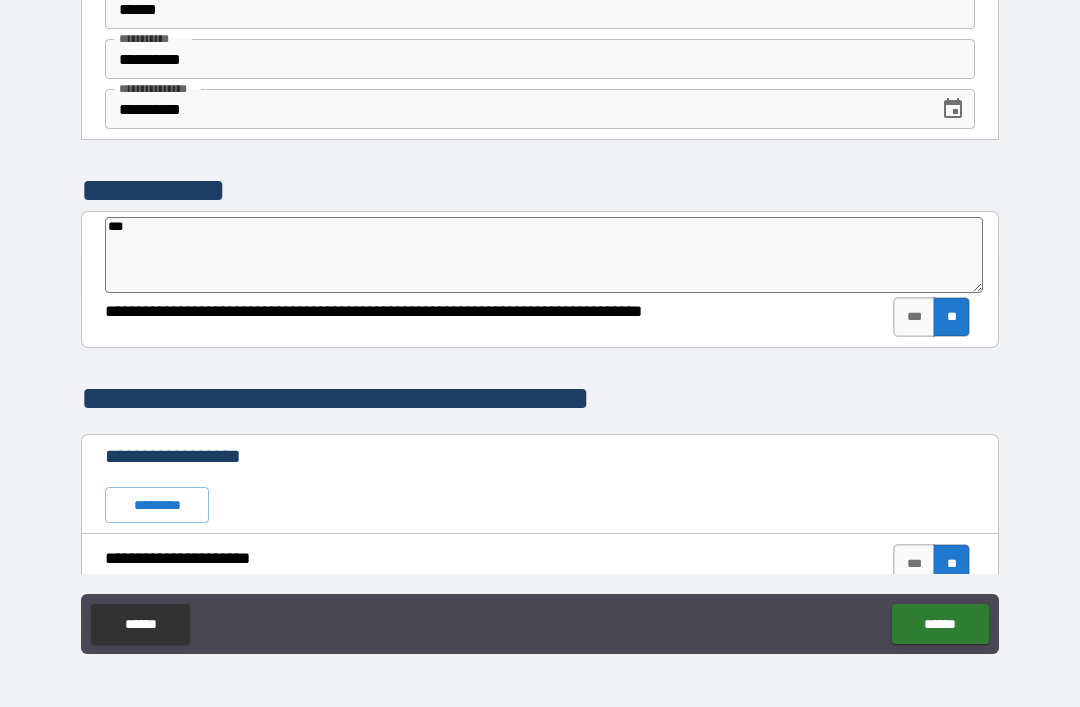 type on "*" 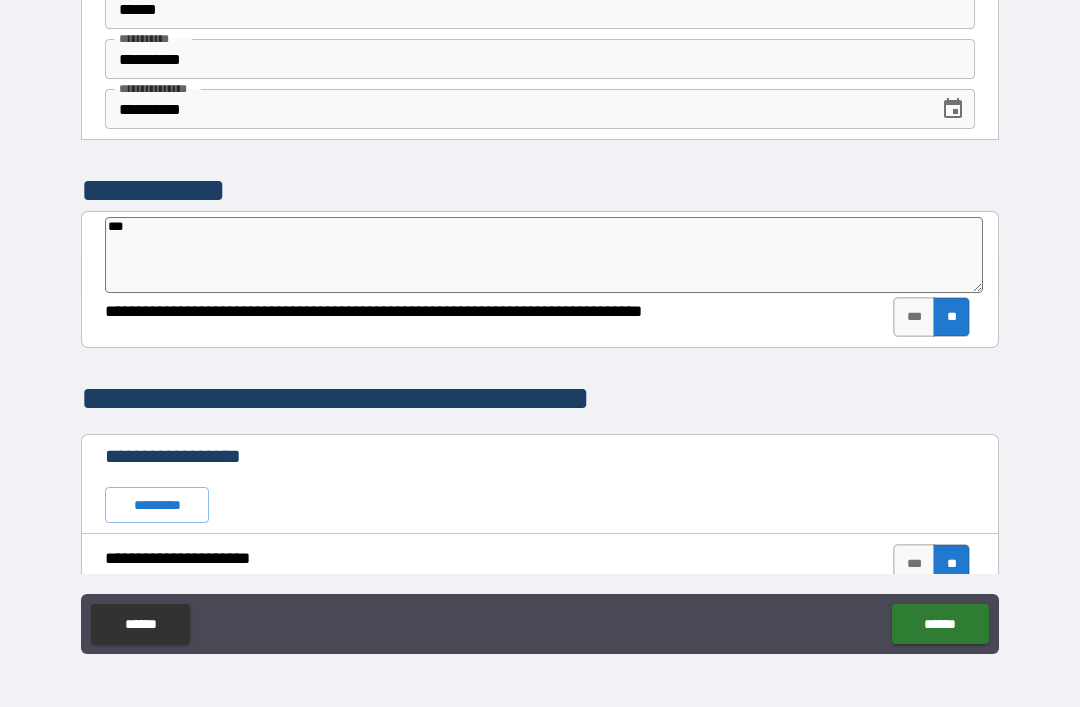 type on "****" 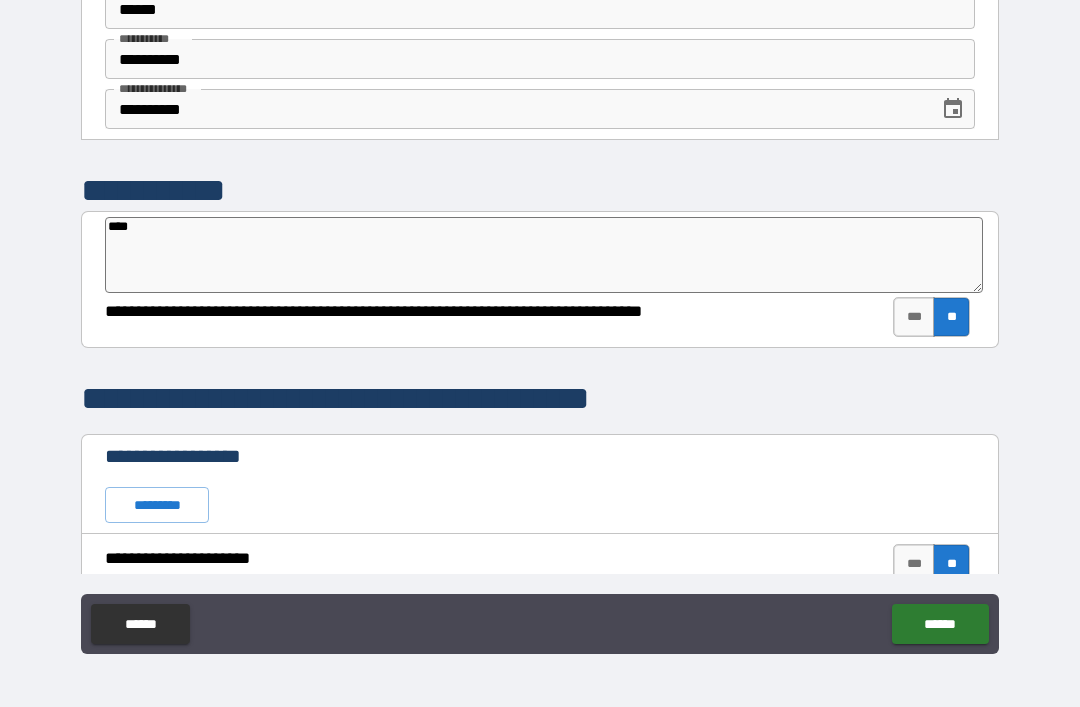 type on "*" 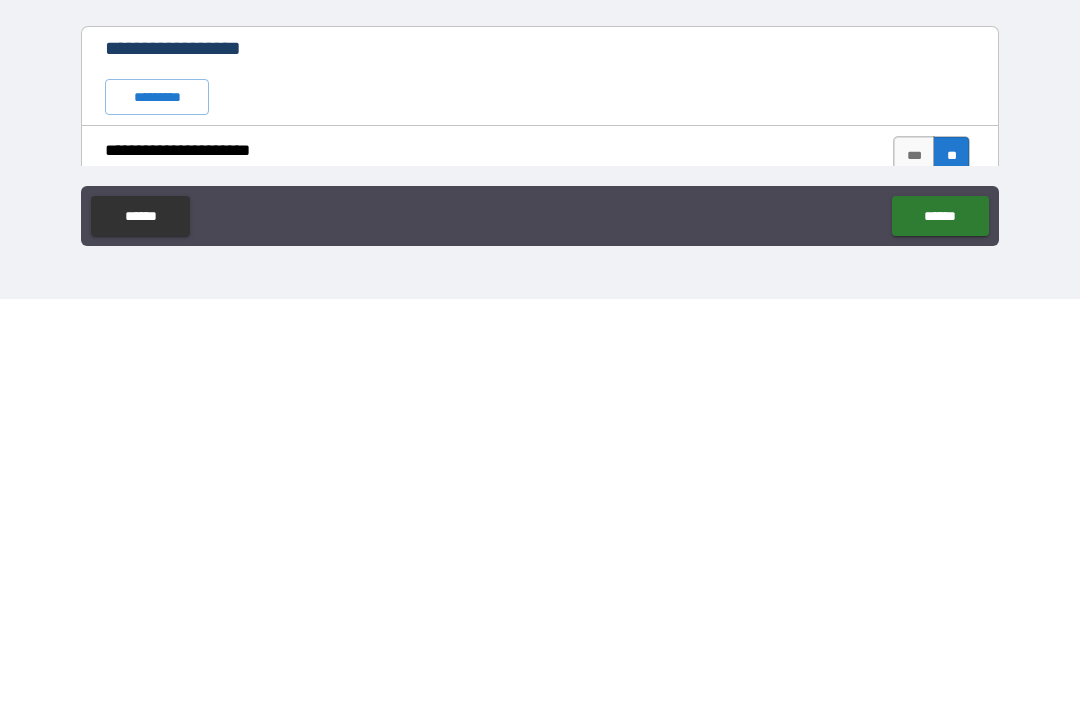 click on "******" at bounding box center (940, 624) 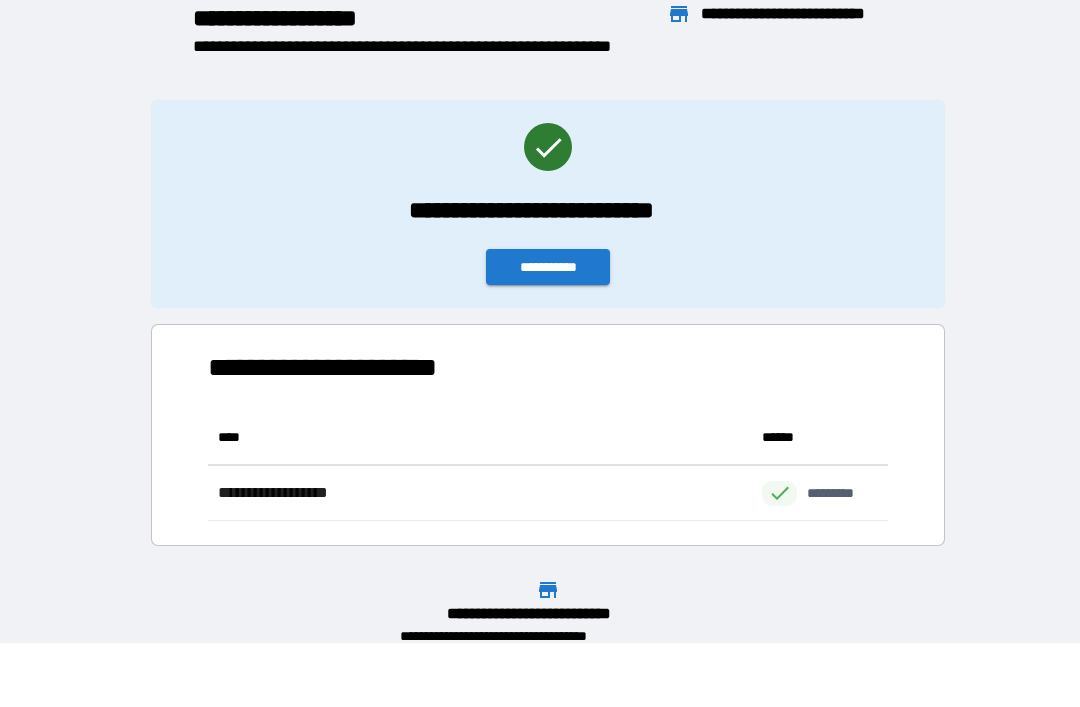 scroll, scrollTop: 111, scrollLeft: 680, axis: both 